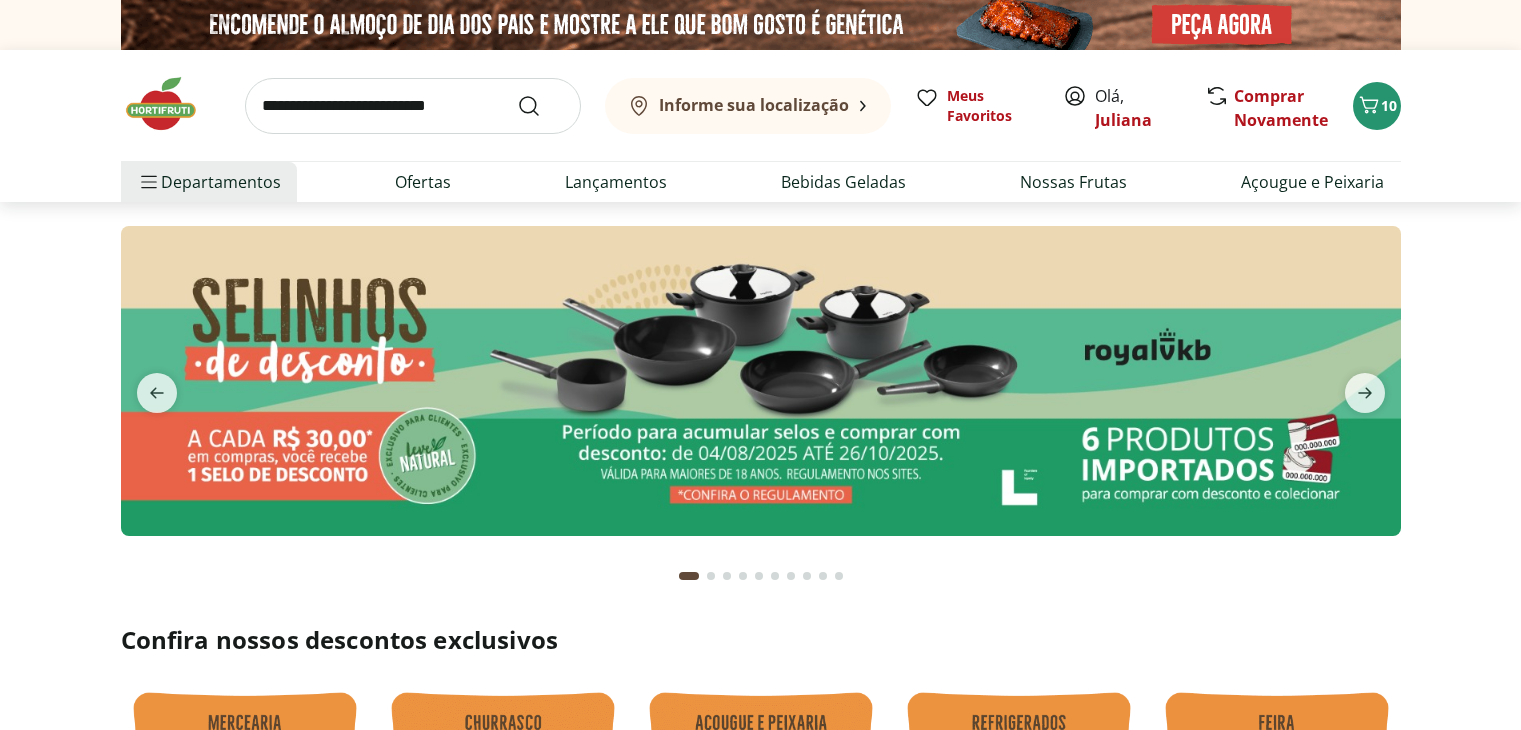 scroll, scrollTop: 0, scrollLeft: 0, axis: both 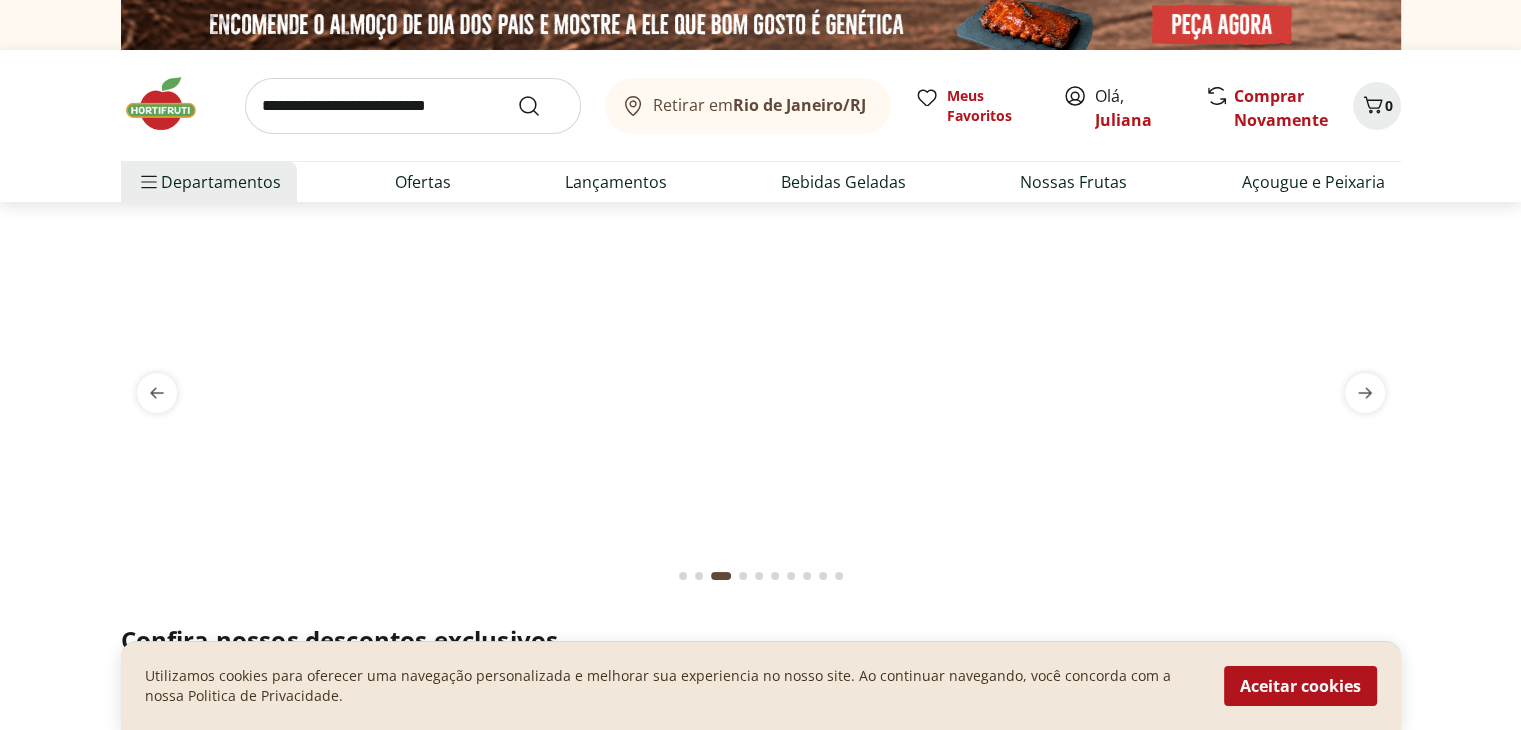 click at bounding box center (413, 106) 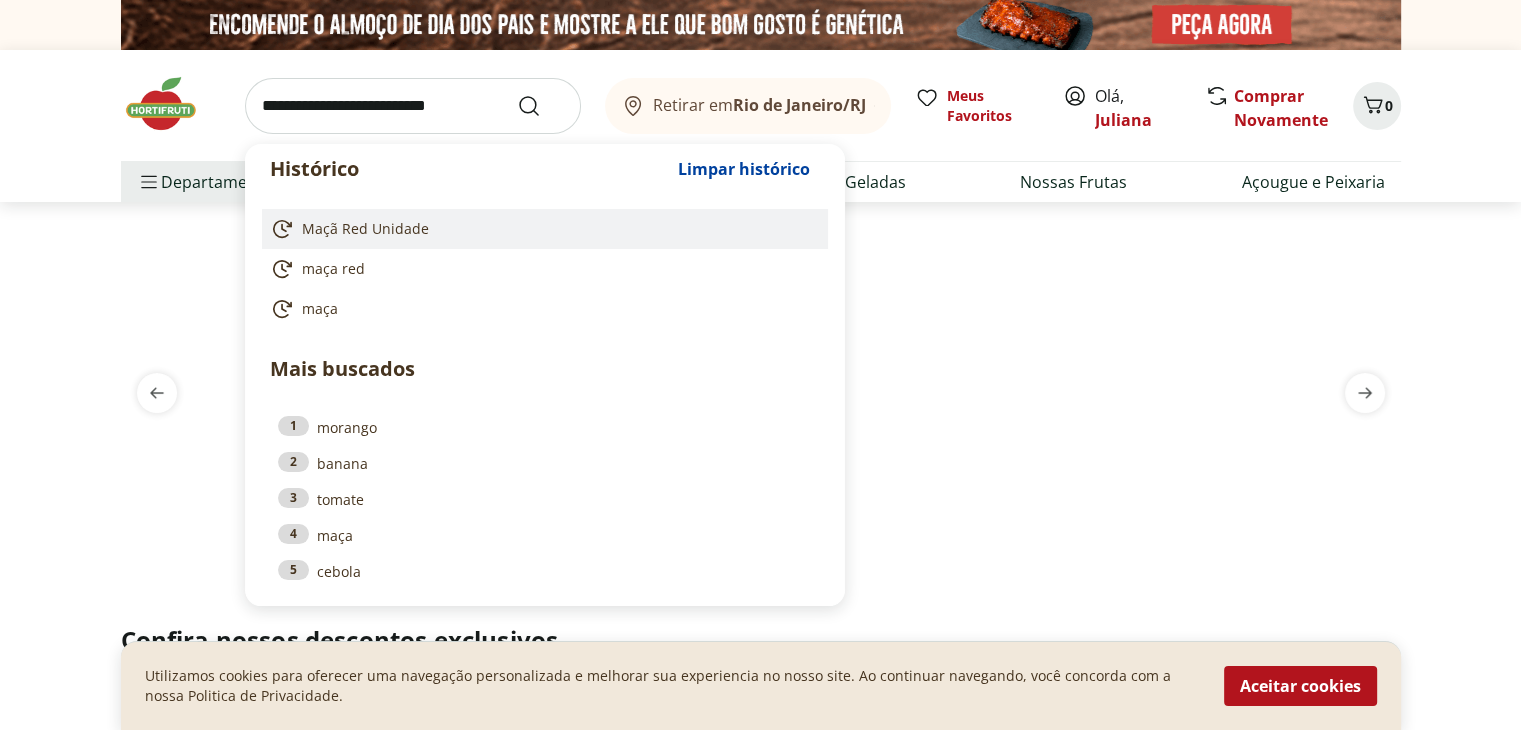 click on "Maçã Red Unidade" at bounding box center (365, 229) 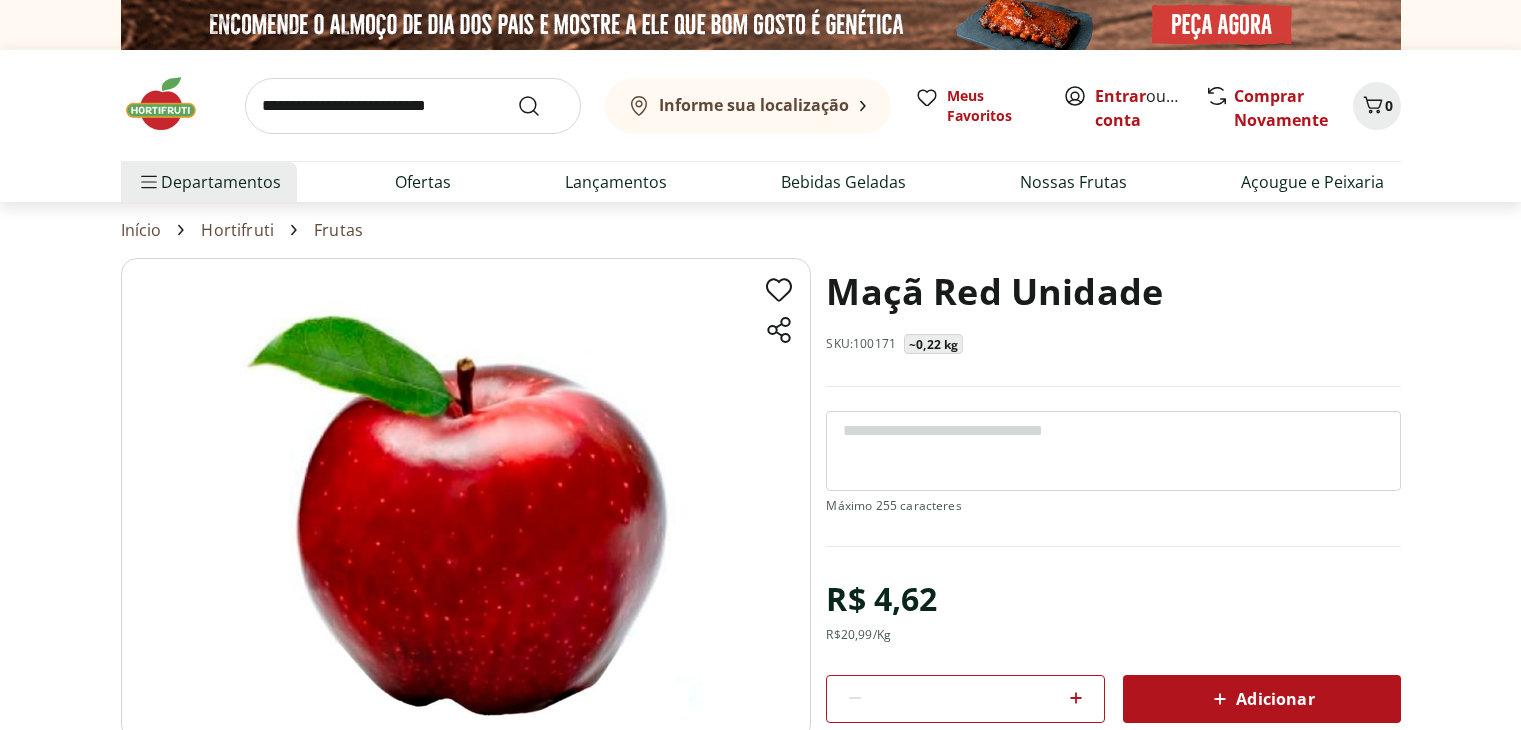 scroll, scrollTop: 0, scrollLeft: 0, axis: both 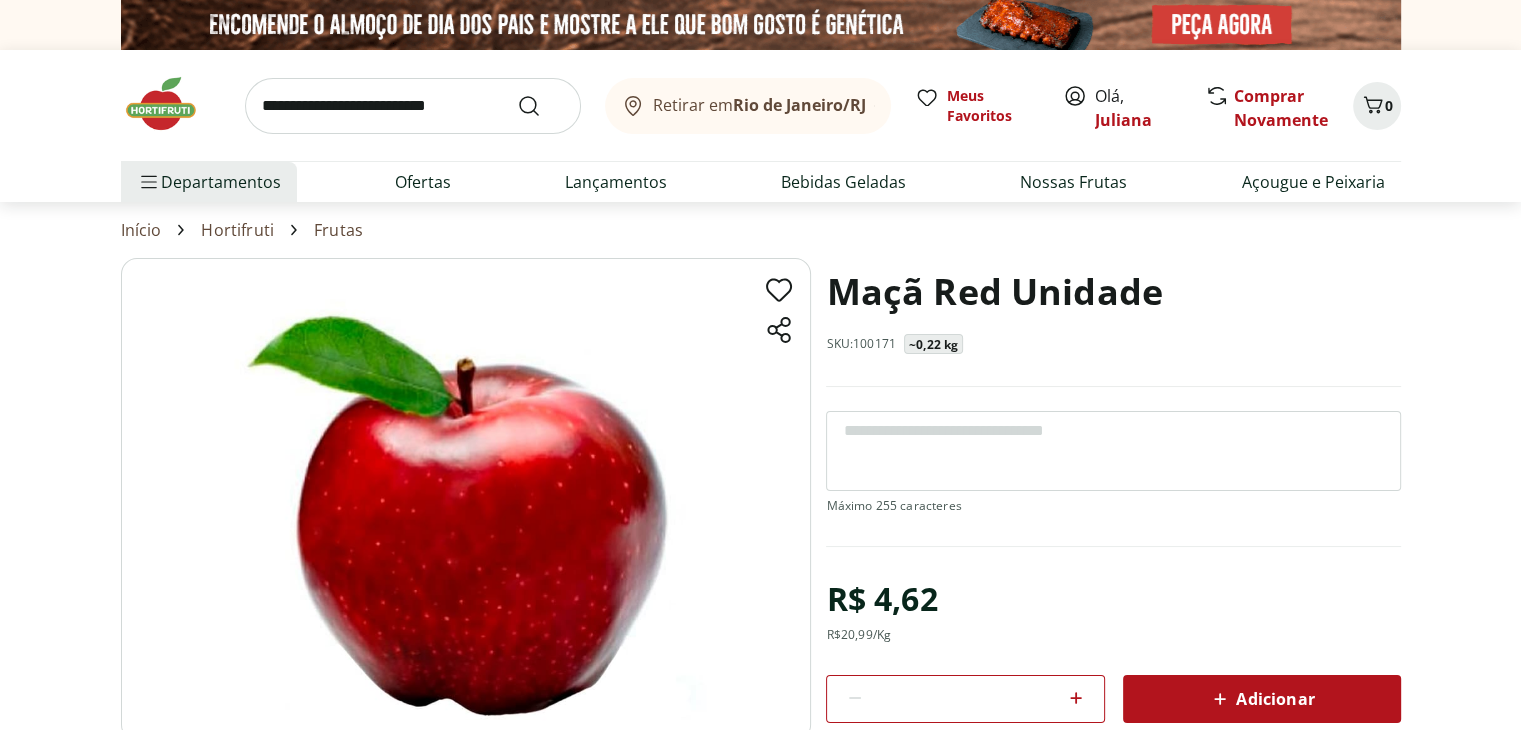 click 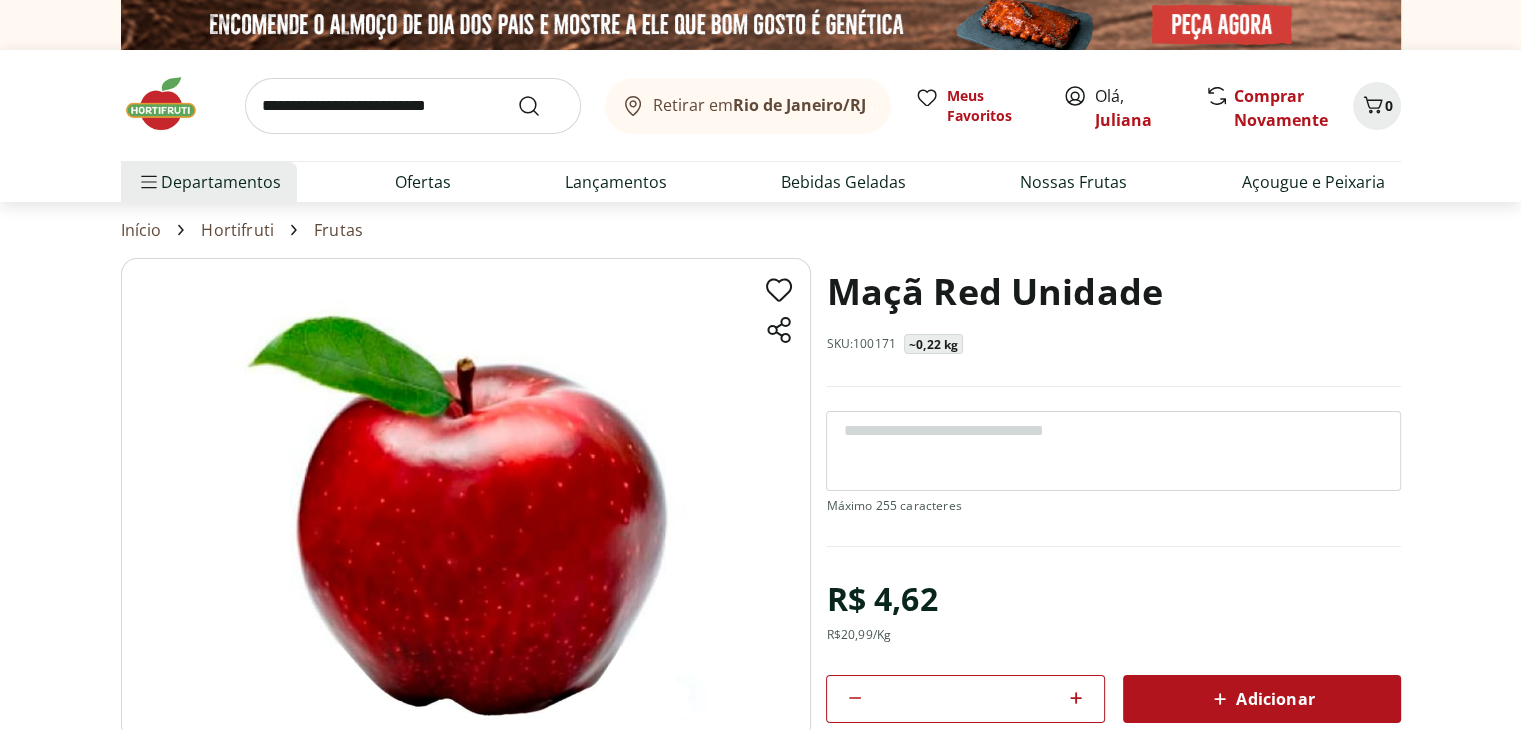 click 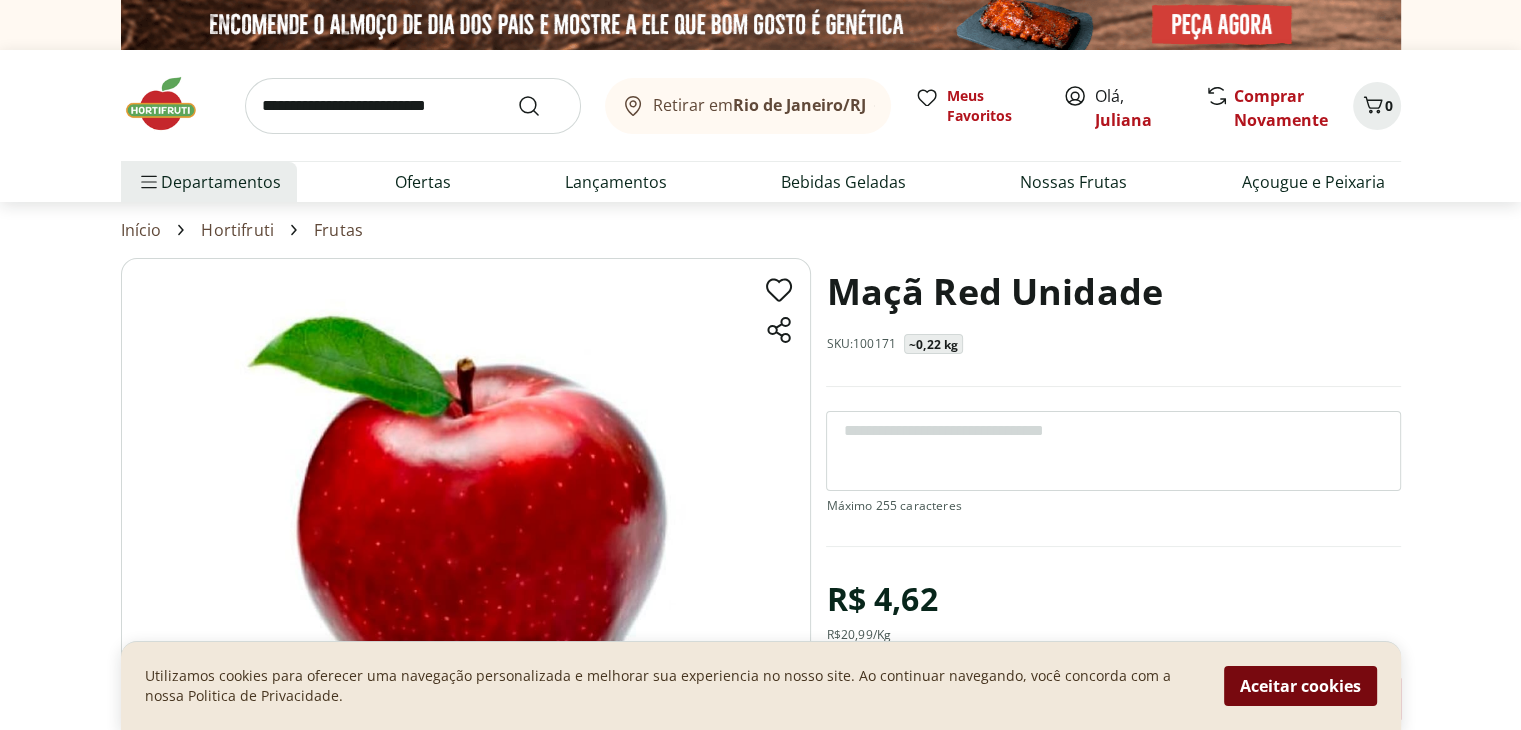 click on "Aceitar cookies" at bounding box center [1300, 686] 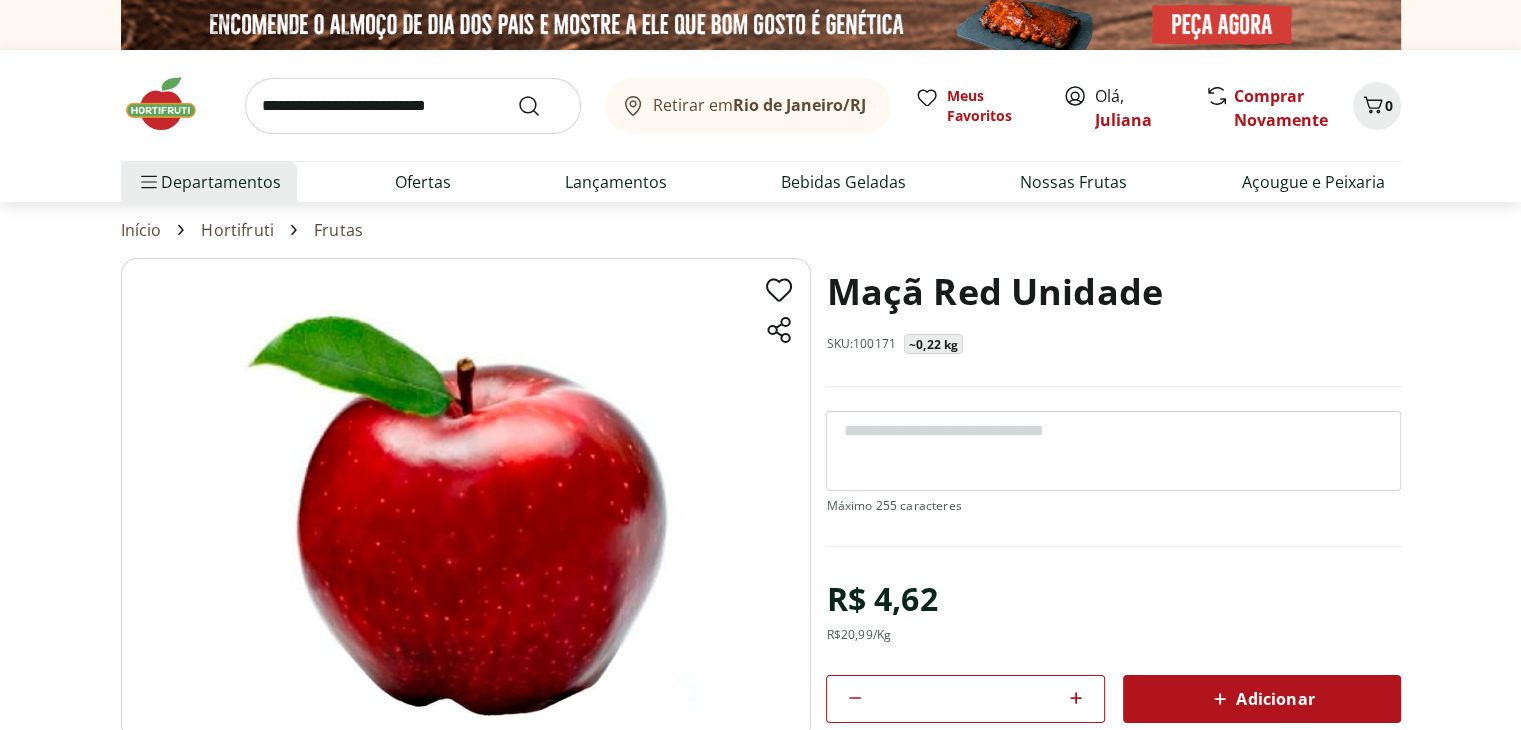click 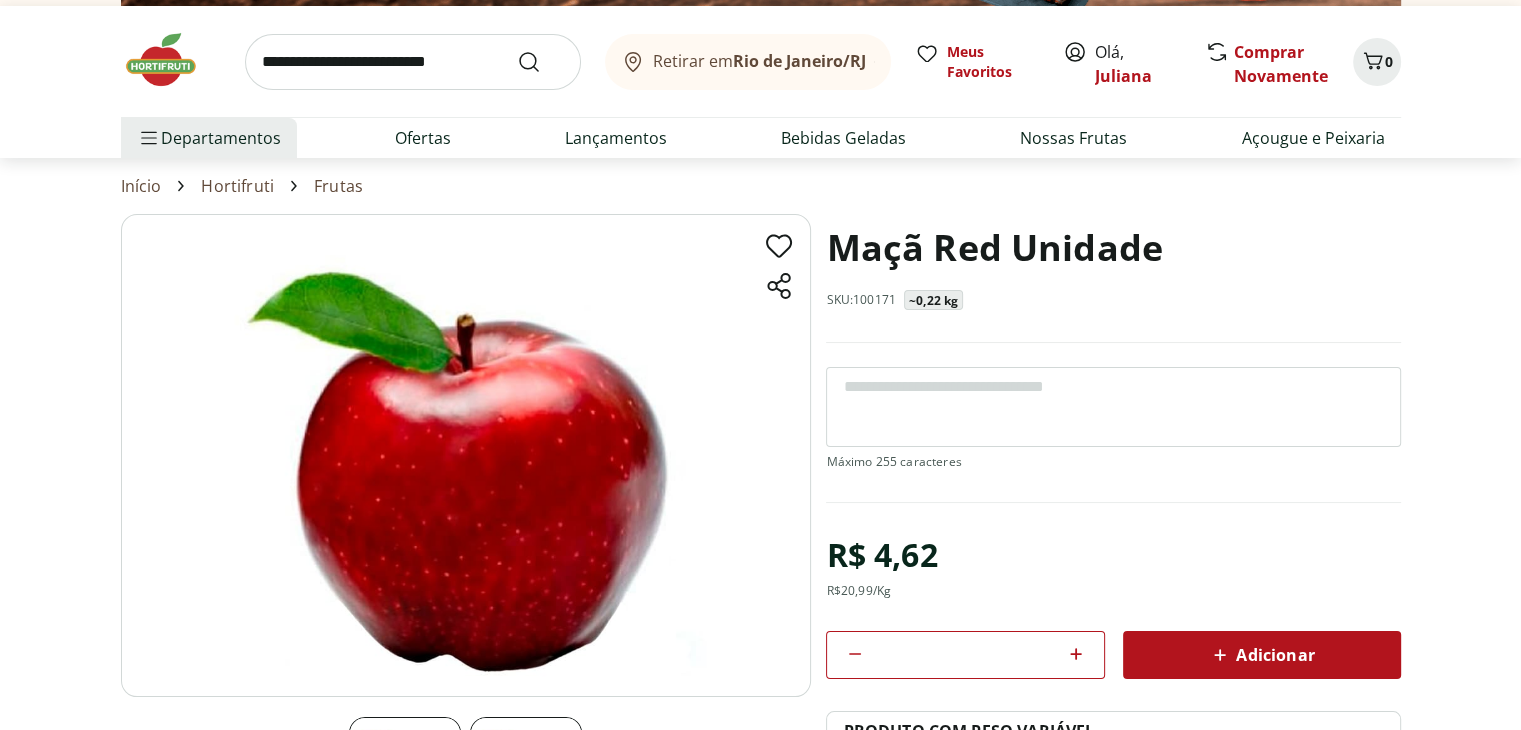 scroll, scrollTop: 0, scrollLeft: 0, axis: both 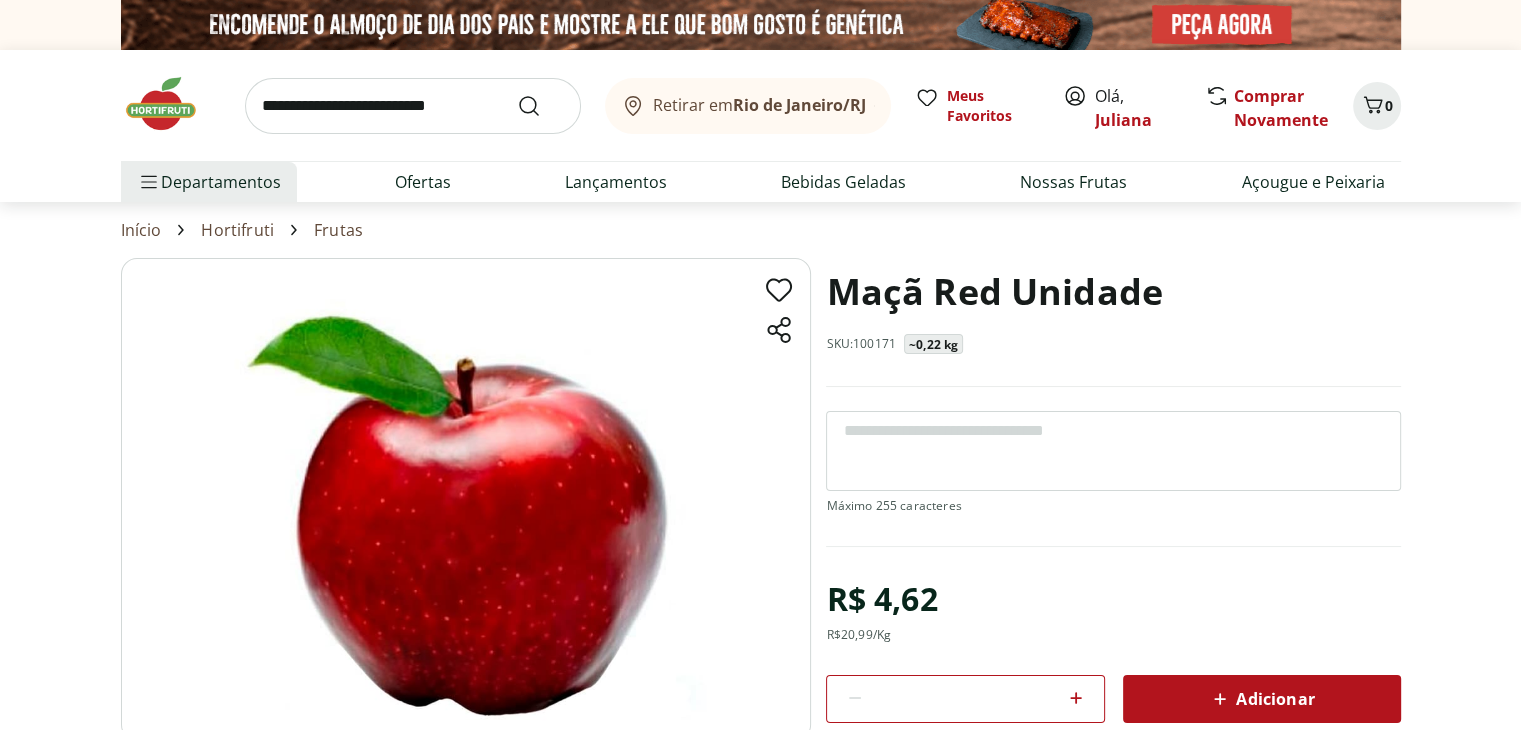 click on "Adicionar" at bounding box center [1261, 699] 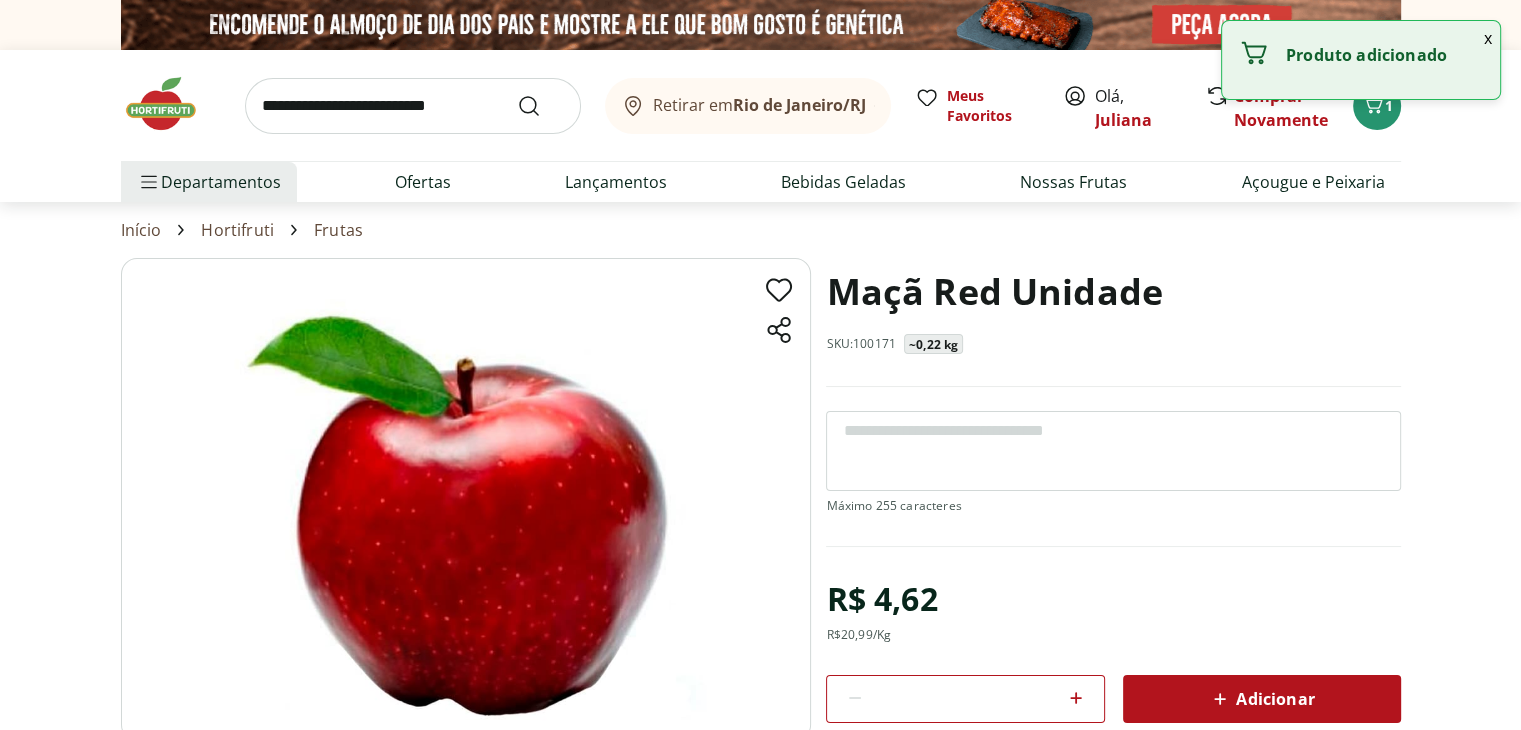 click 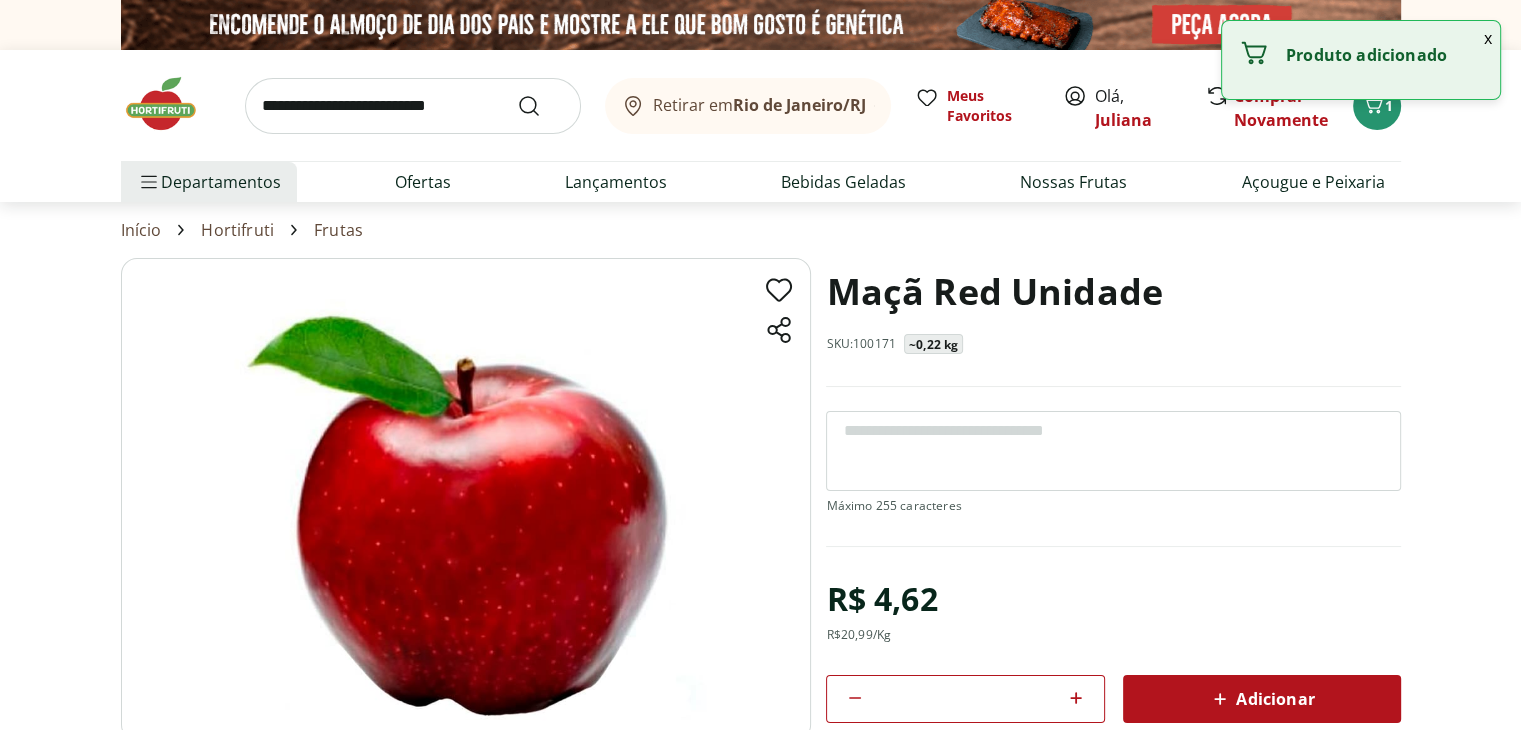 click 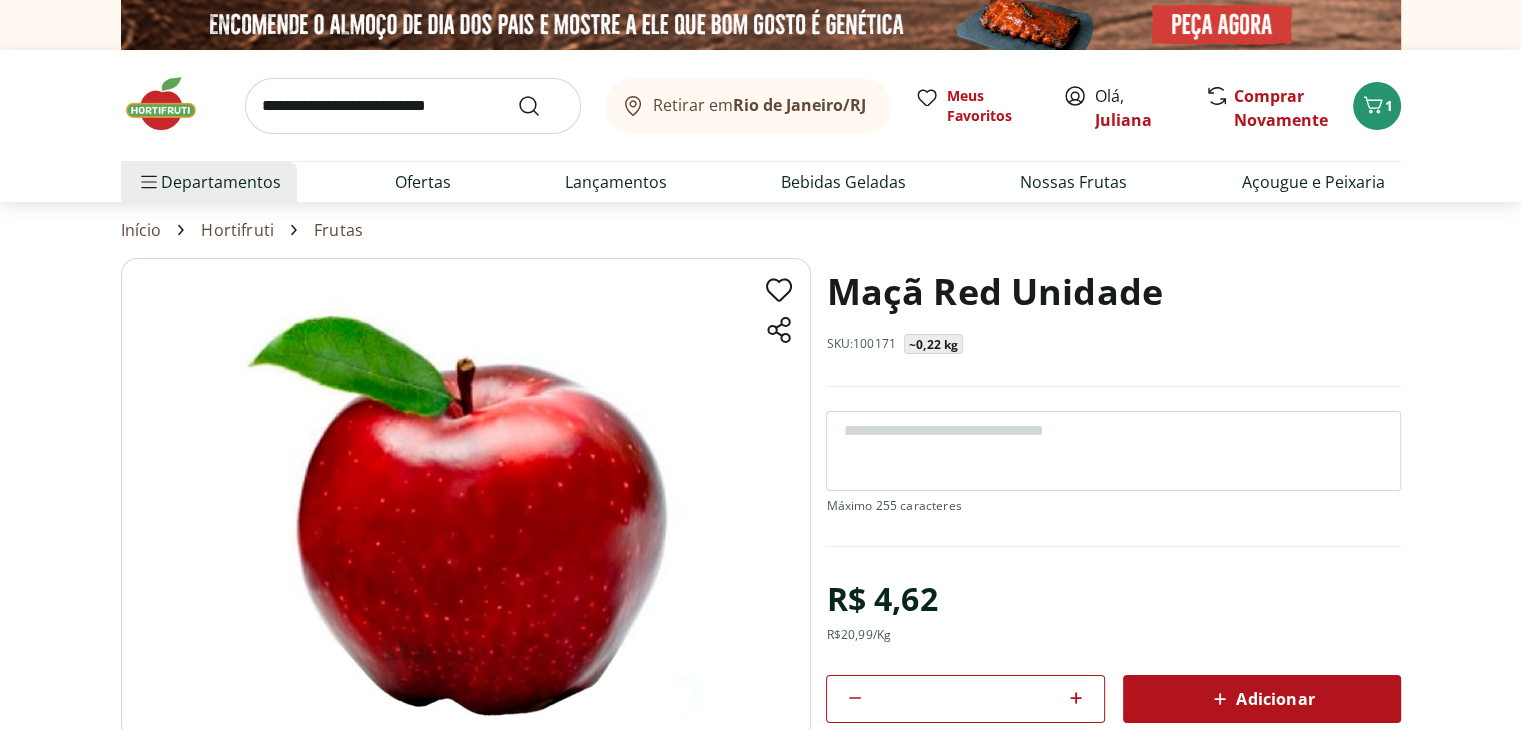 click 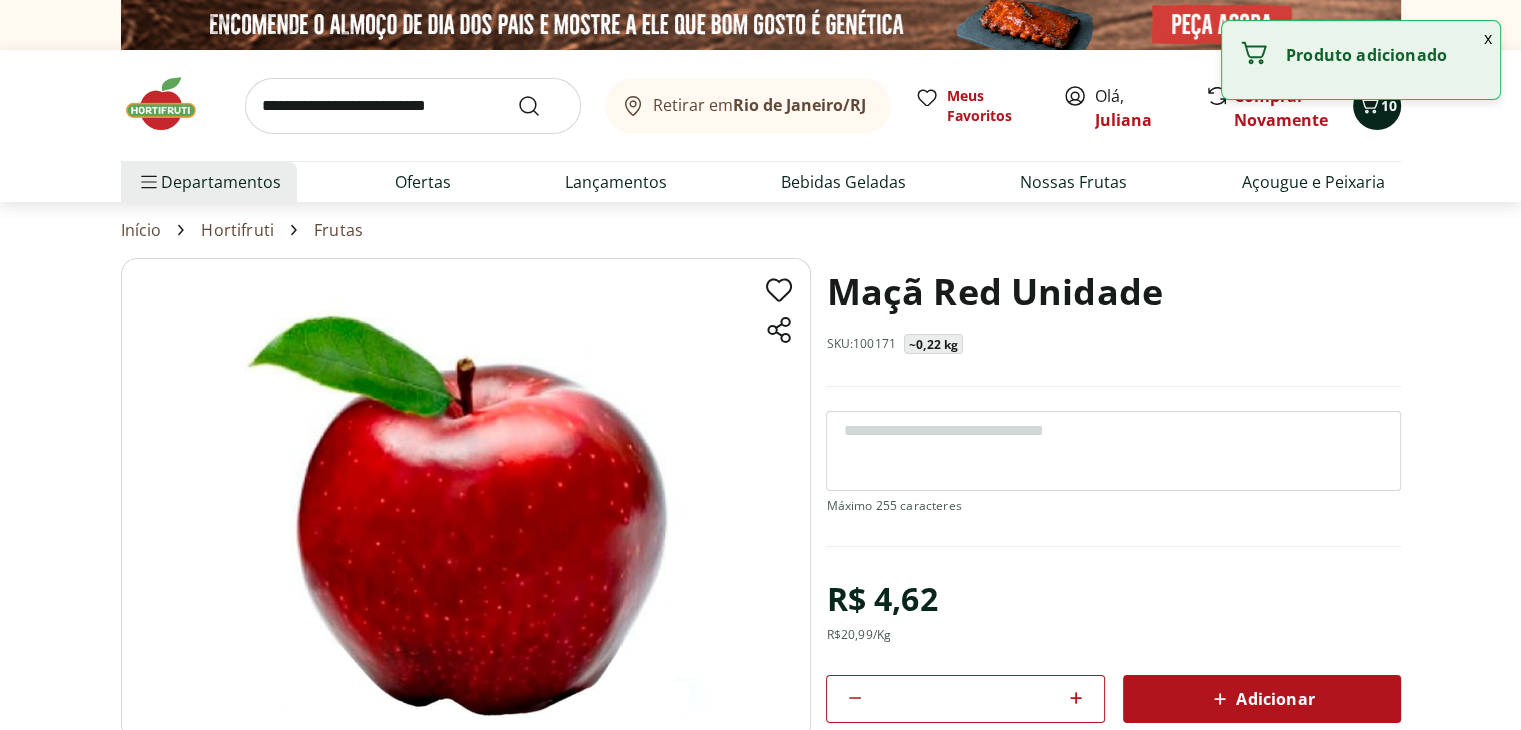 click on "10" at bounding box center [1389, 105] 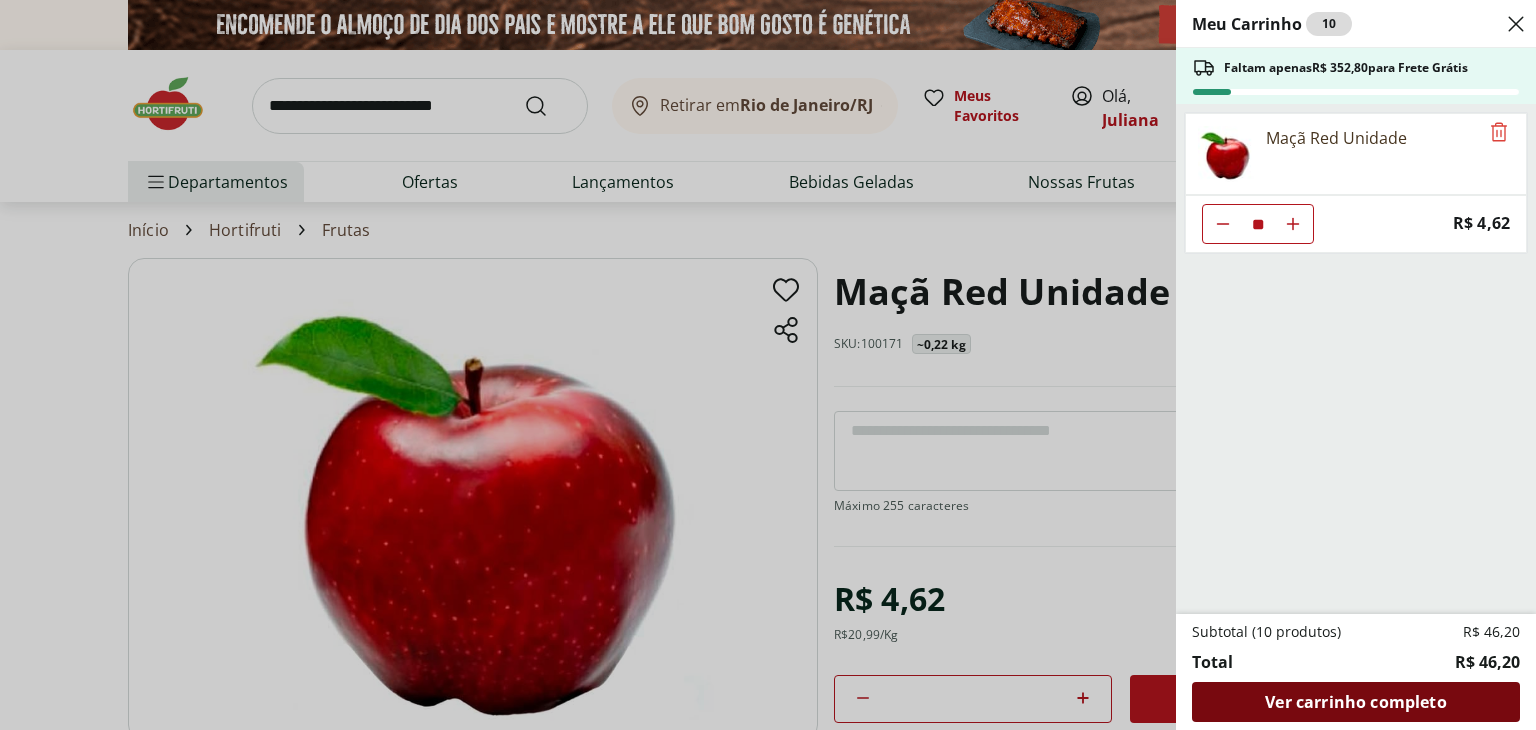 click on "Ver carrinho completo" at bounding box center (1355, 702) 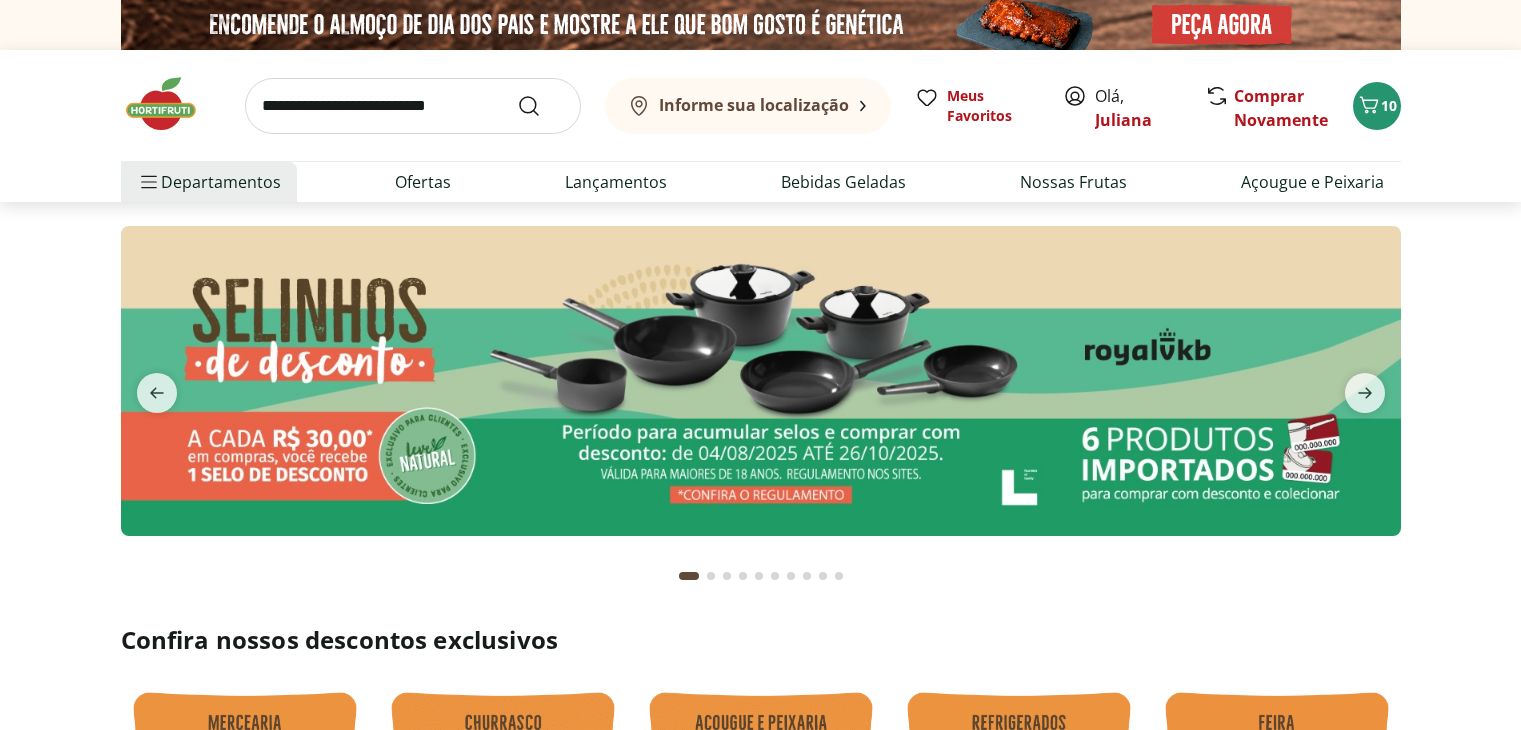 scroll, scrollTop: 0, scrollLeft: 0, axis: both 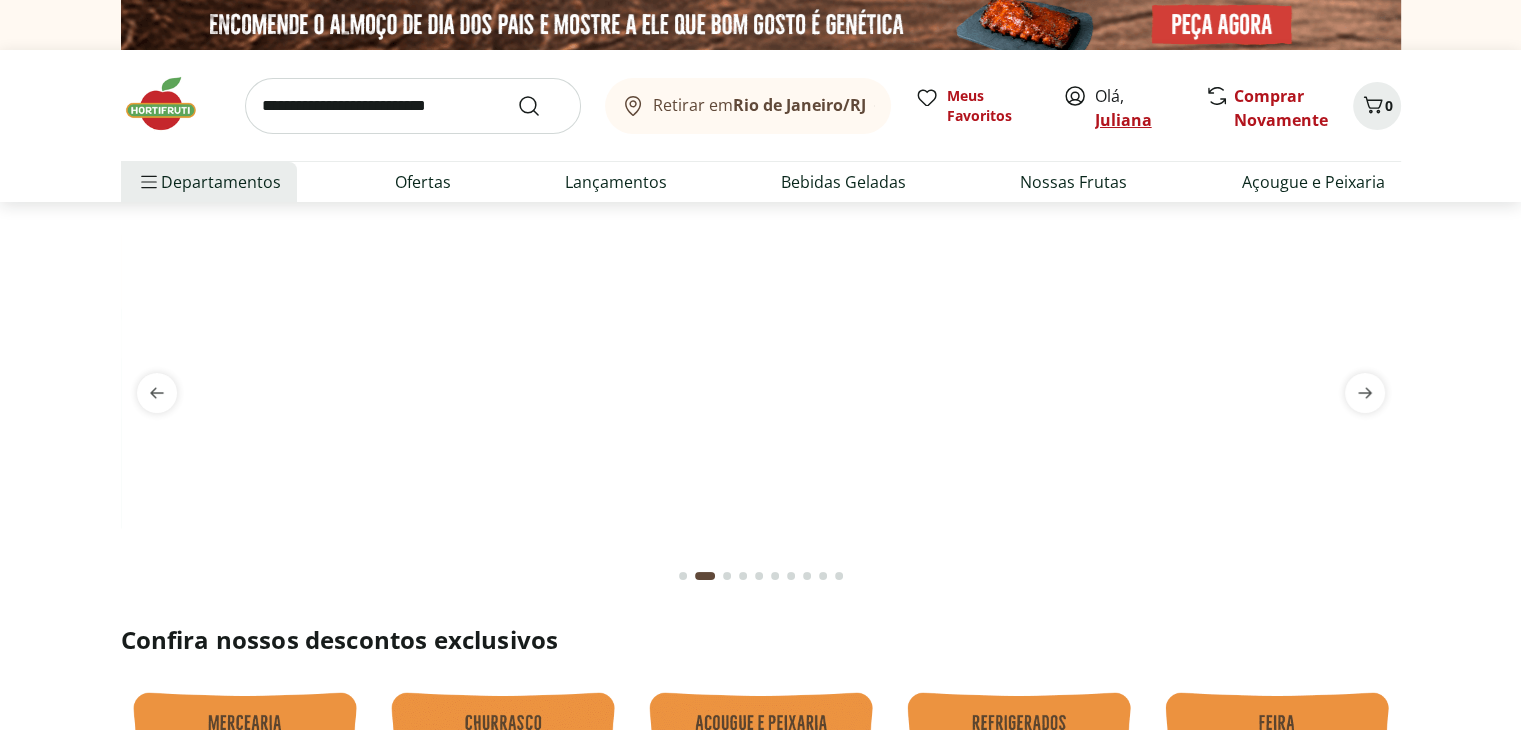 click on "Juliana" at bounding box center (1123, 120) 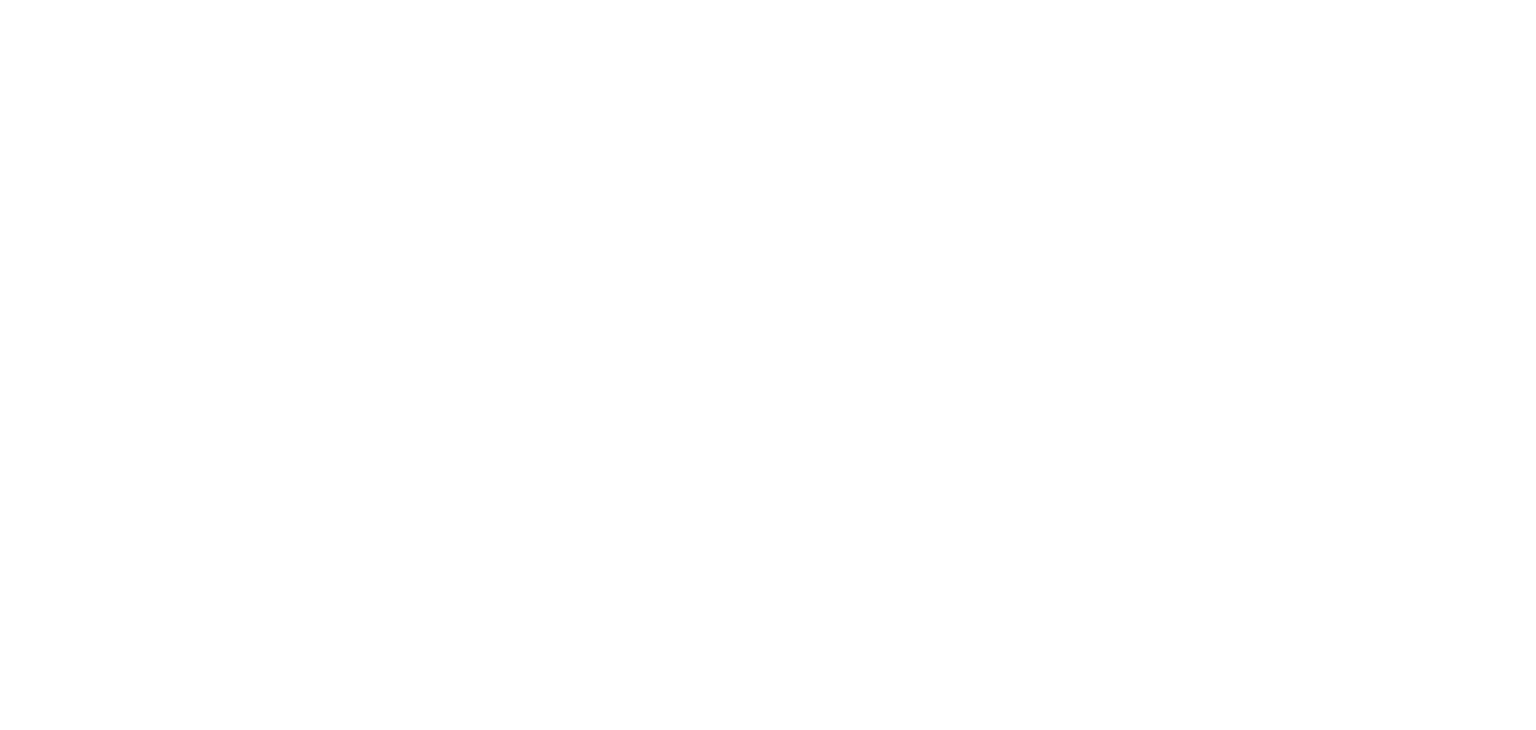 scroll, scrollTop: 0, scrollLeft: 0, axis: both 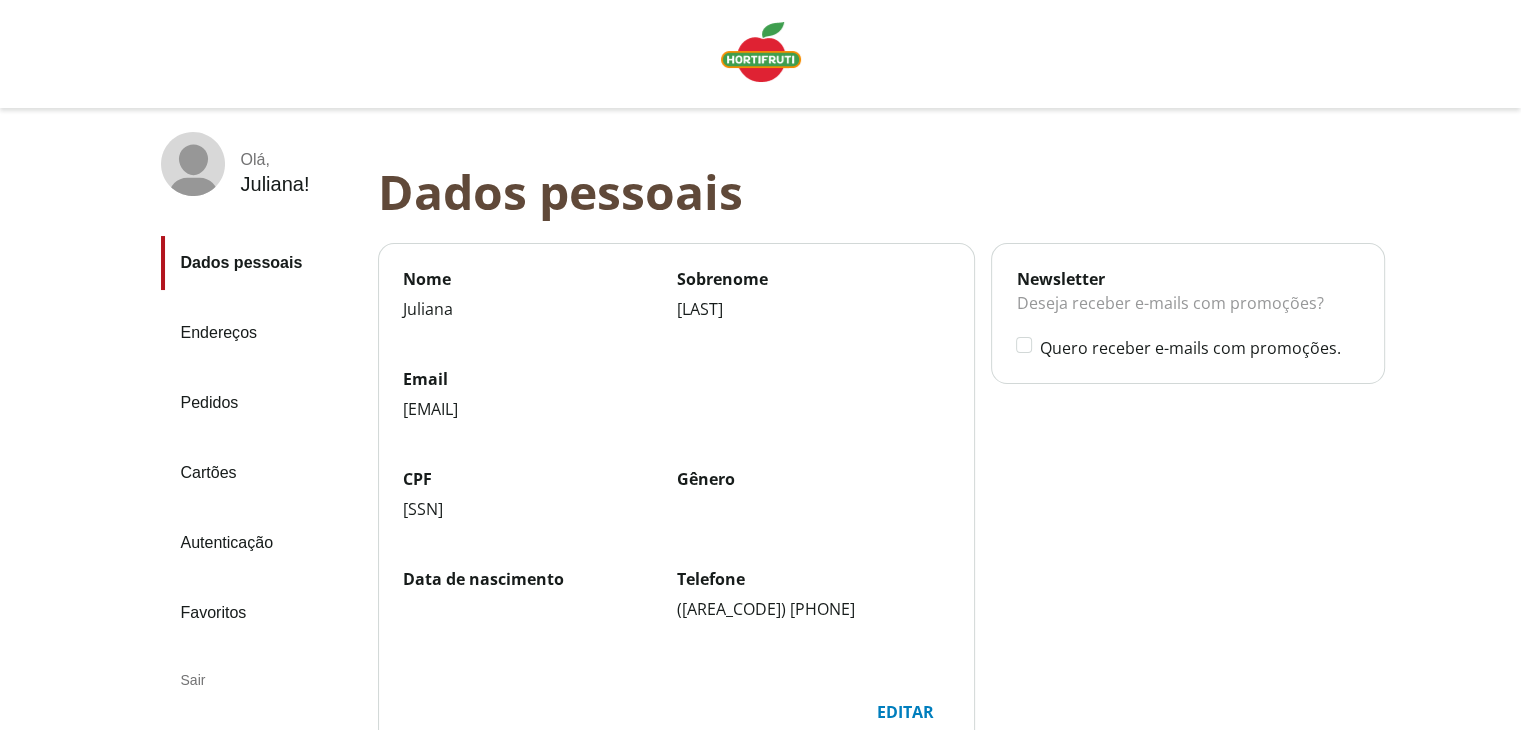 click on "Pedidos" at bounding box center (261, 403) 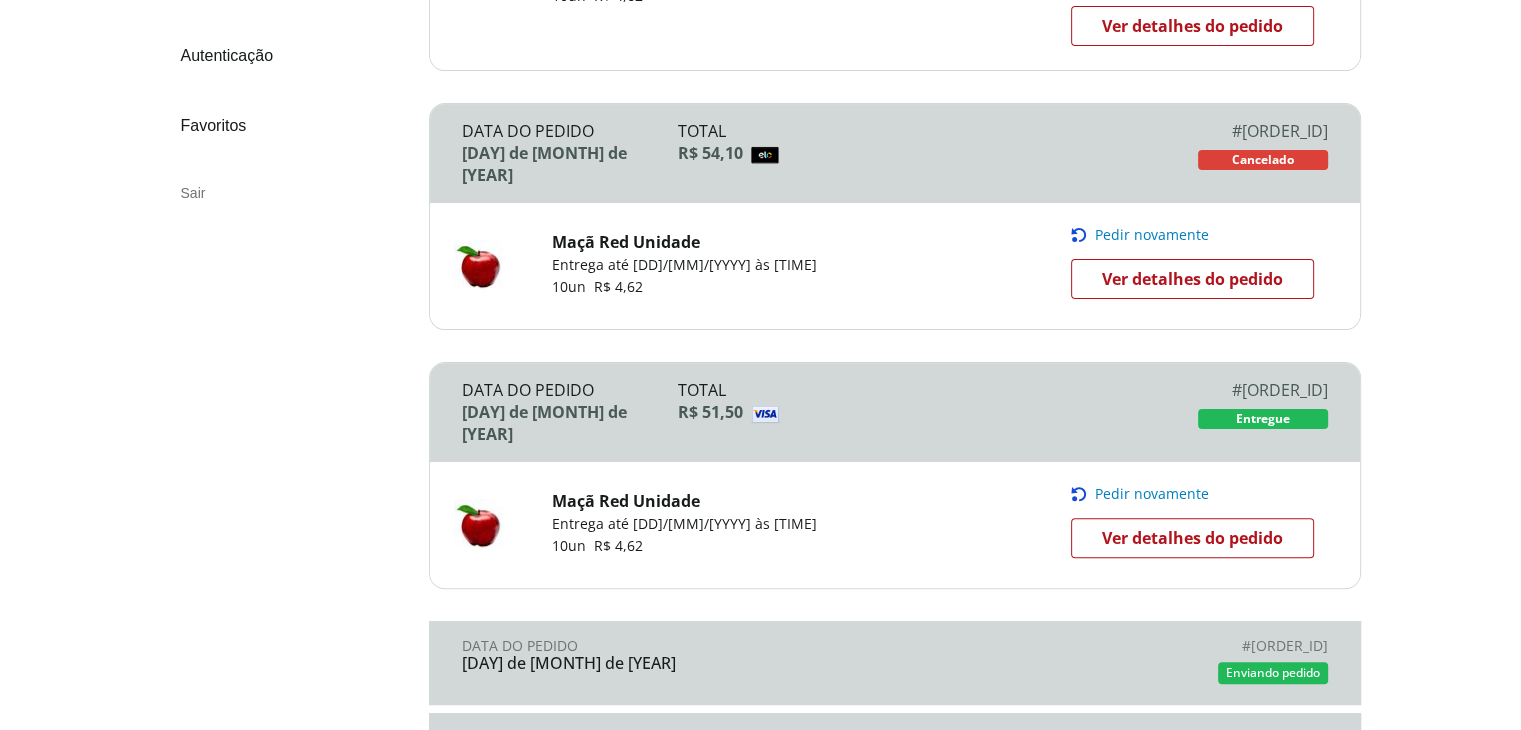 scroll, scrollTop: 482, scrollLeft: 0, axis: vertical 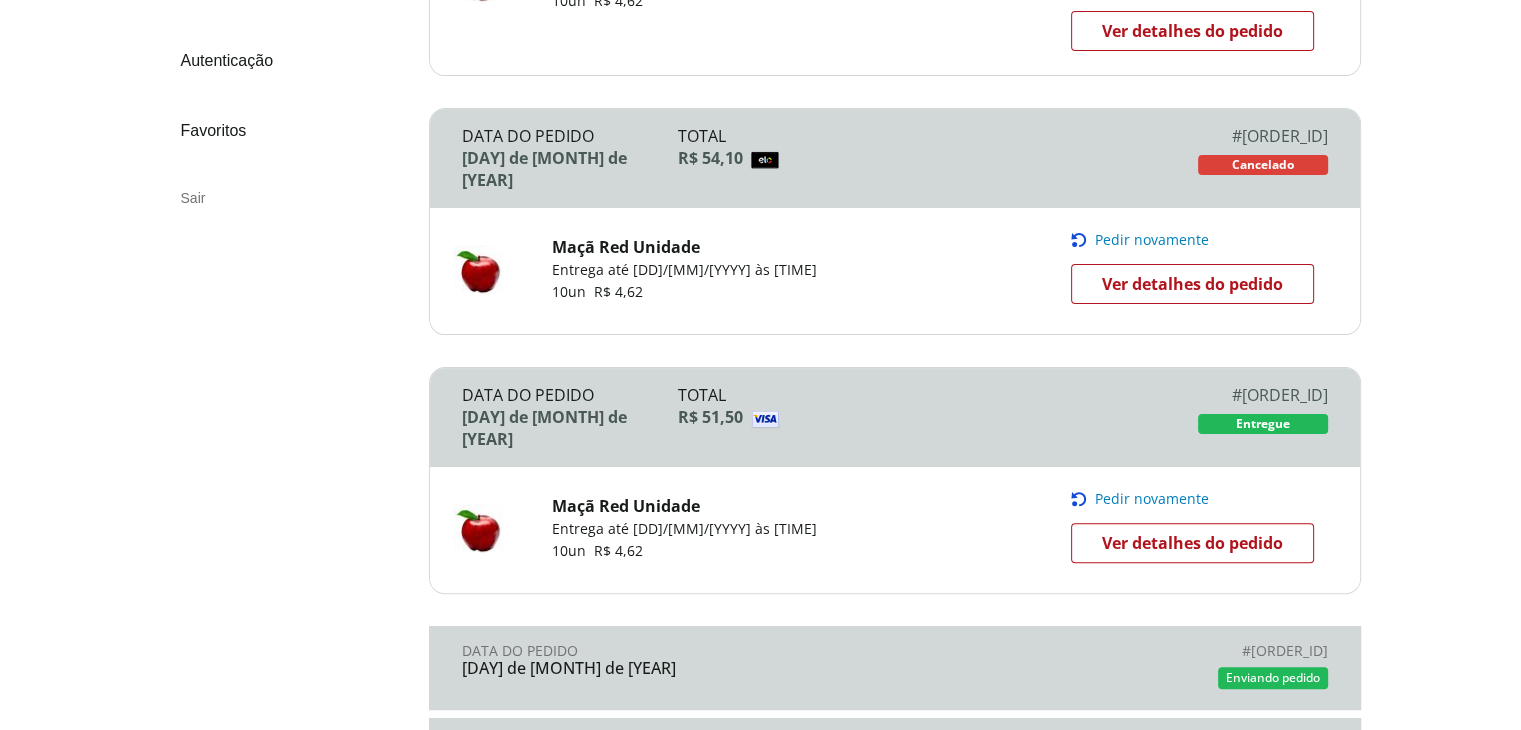 click on "Ver detalhes do pedido" at bounding box center (1192, 543) 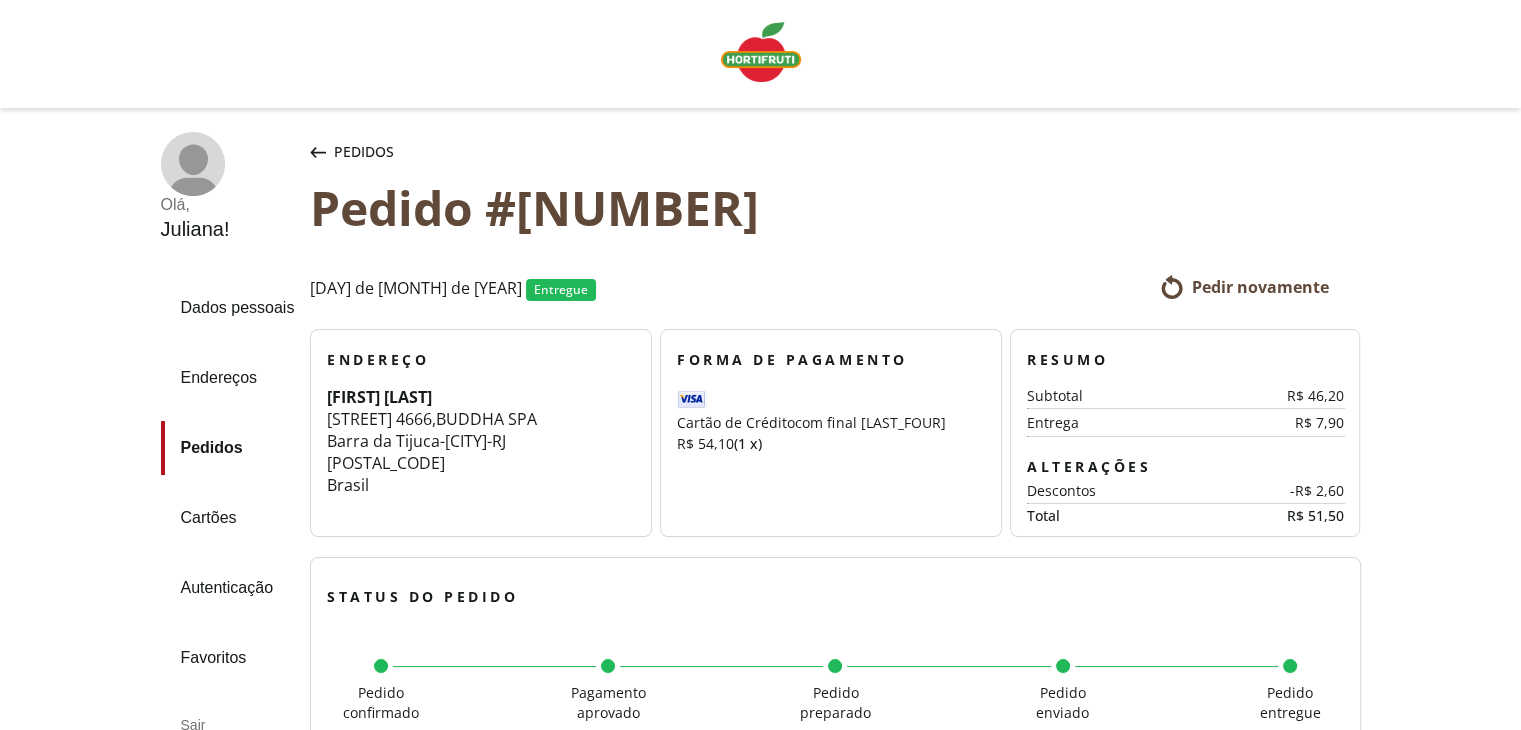 scroll, scrollTop: 482, scrollLeft: 0, axis: vertical 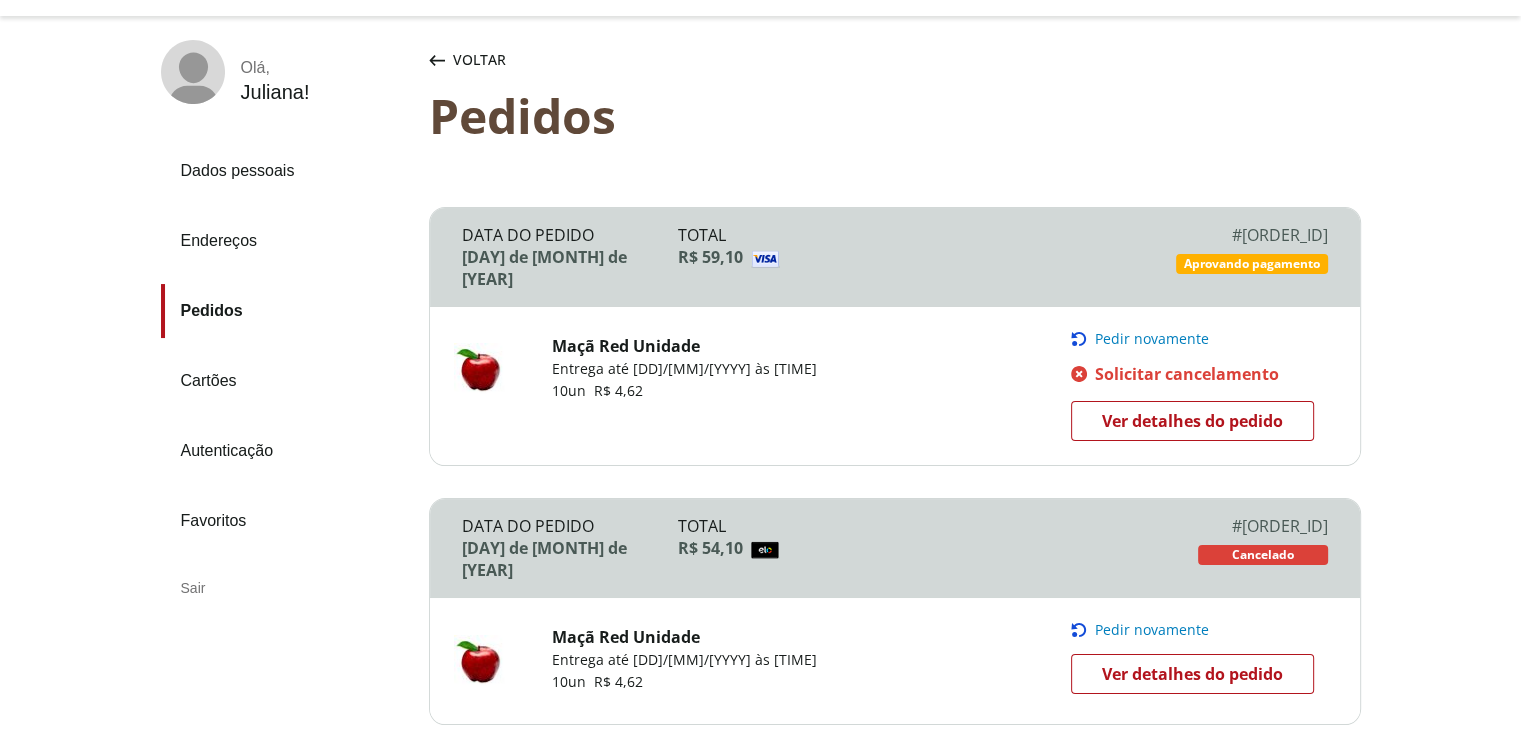 click on "Ver detalhes do pedido" at bounding box center (1192, 421) 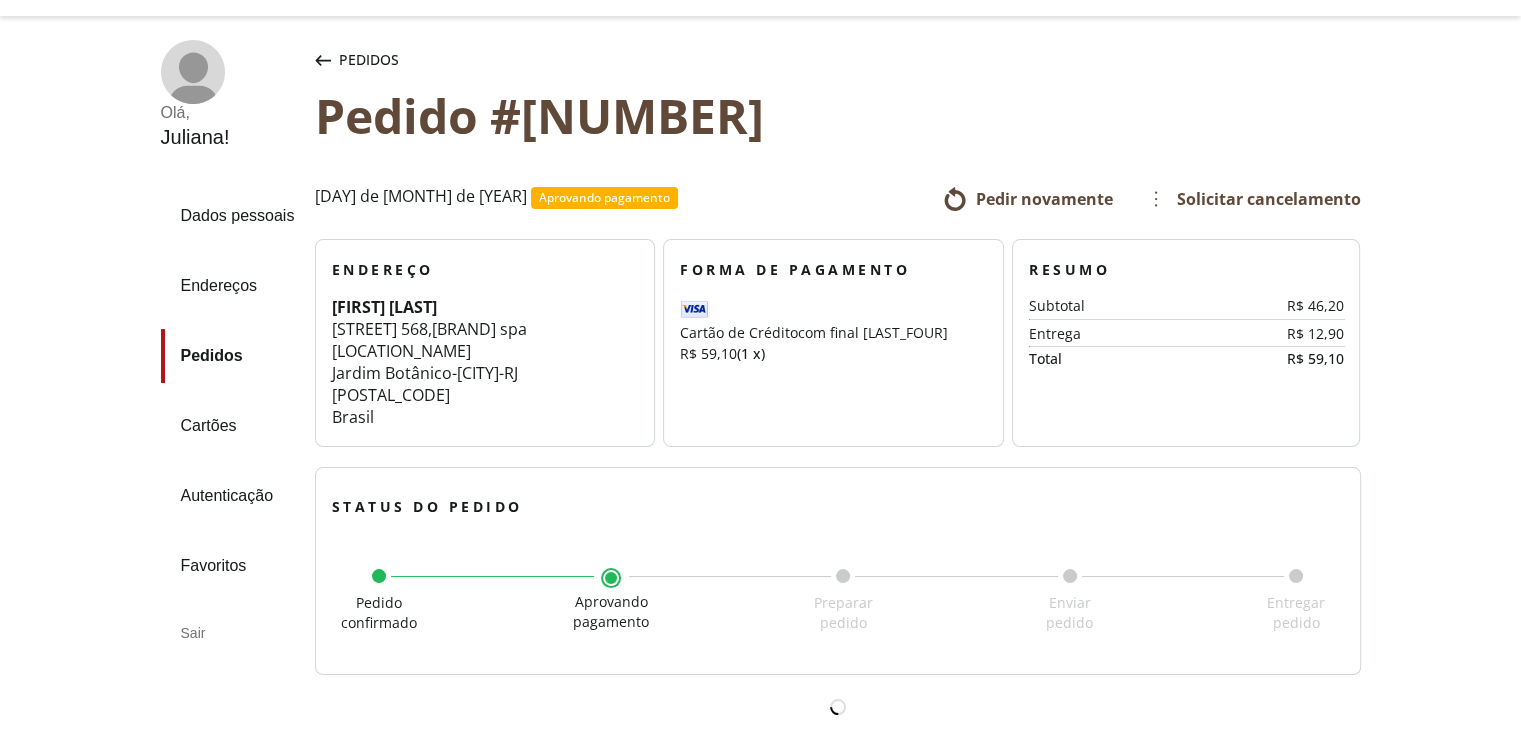 scroll, scrollTop: 0, scrollLeft: 0, axis: both 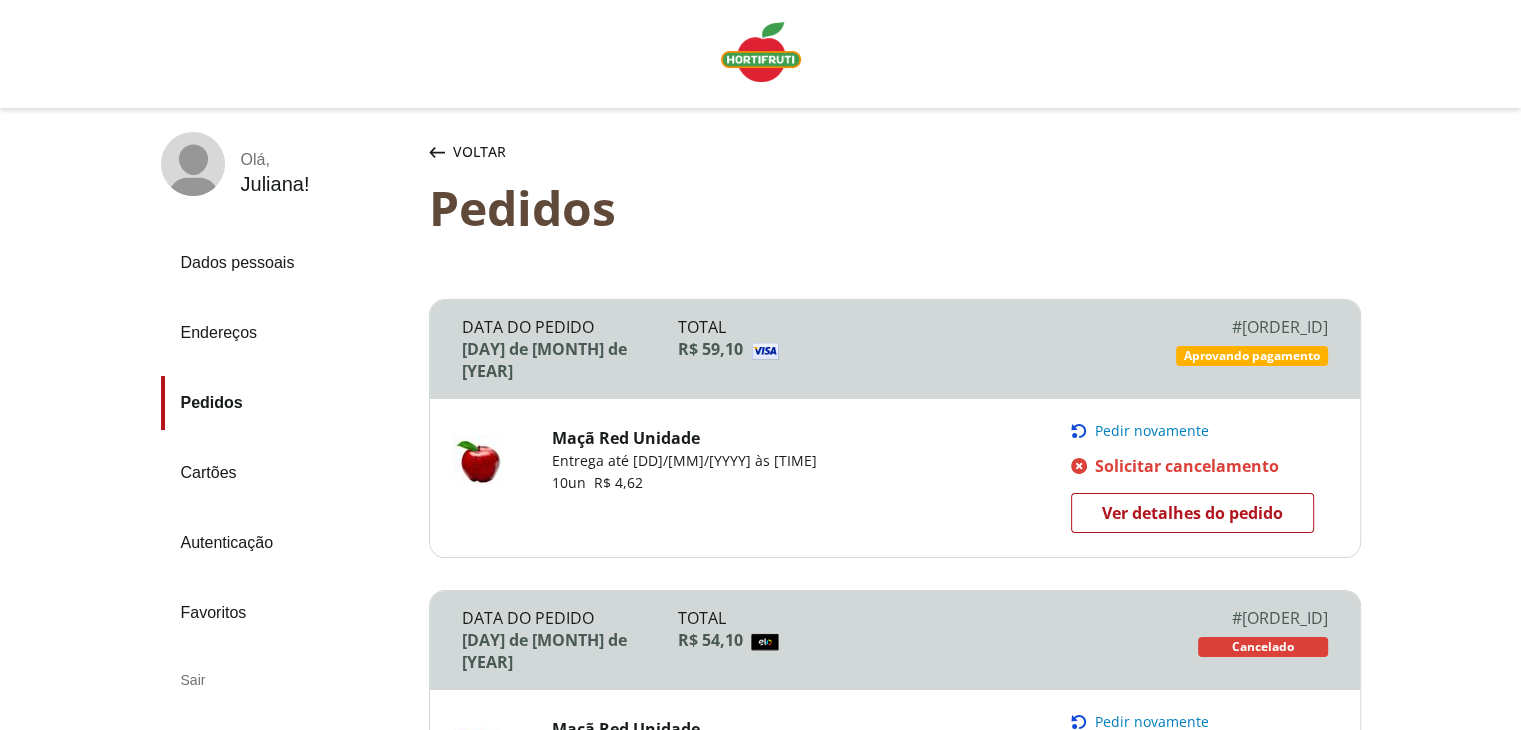 click at bounding box center (761, 52) 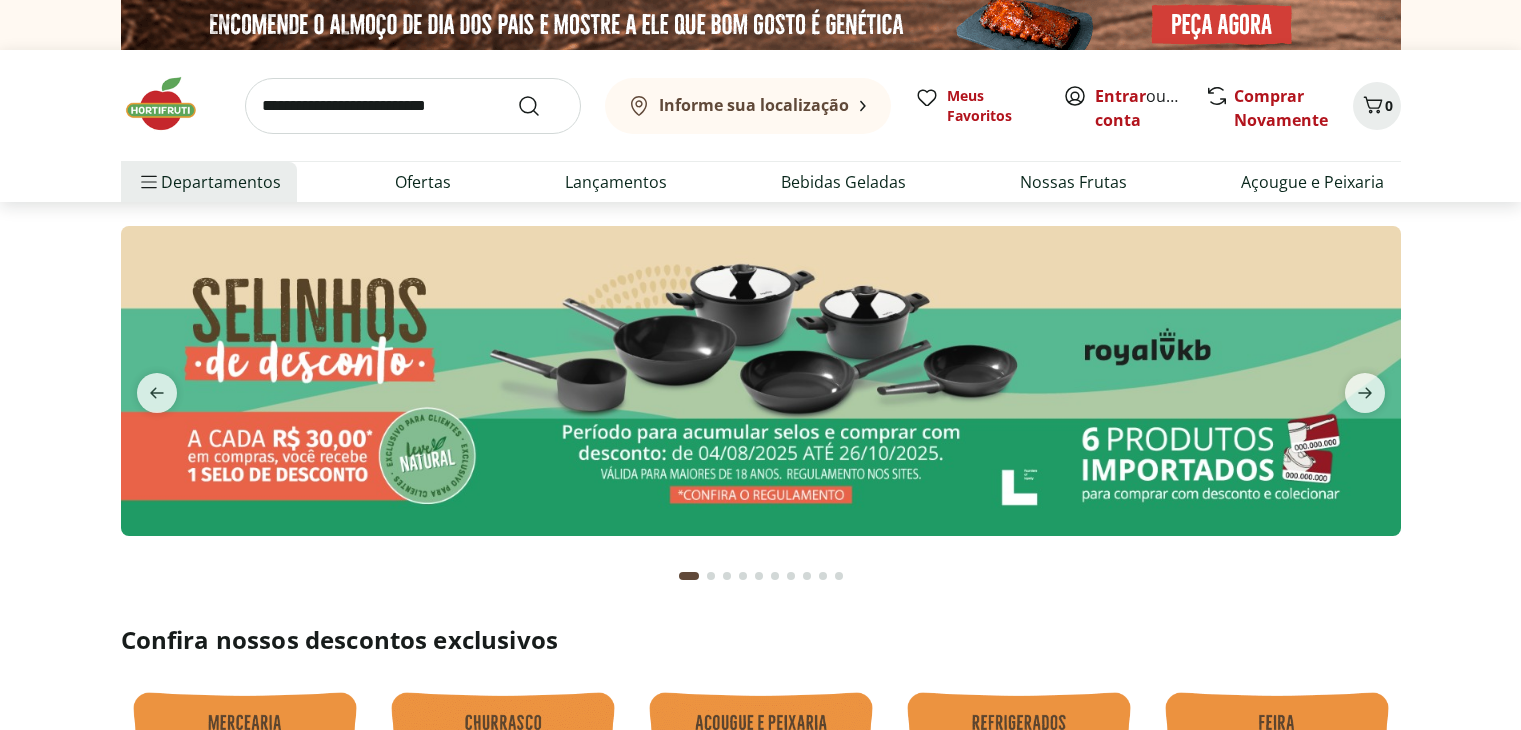 scroll, scrollTop: 0, scrollLeft: 0, axis: both 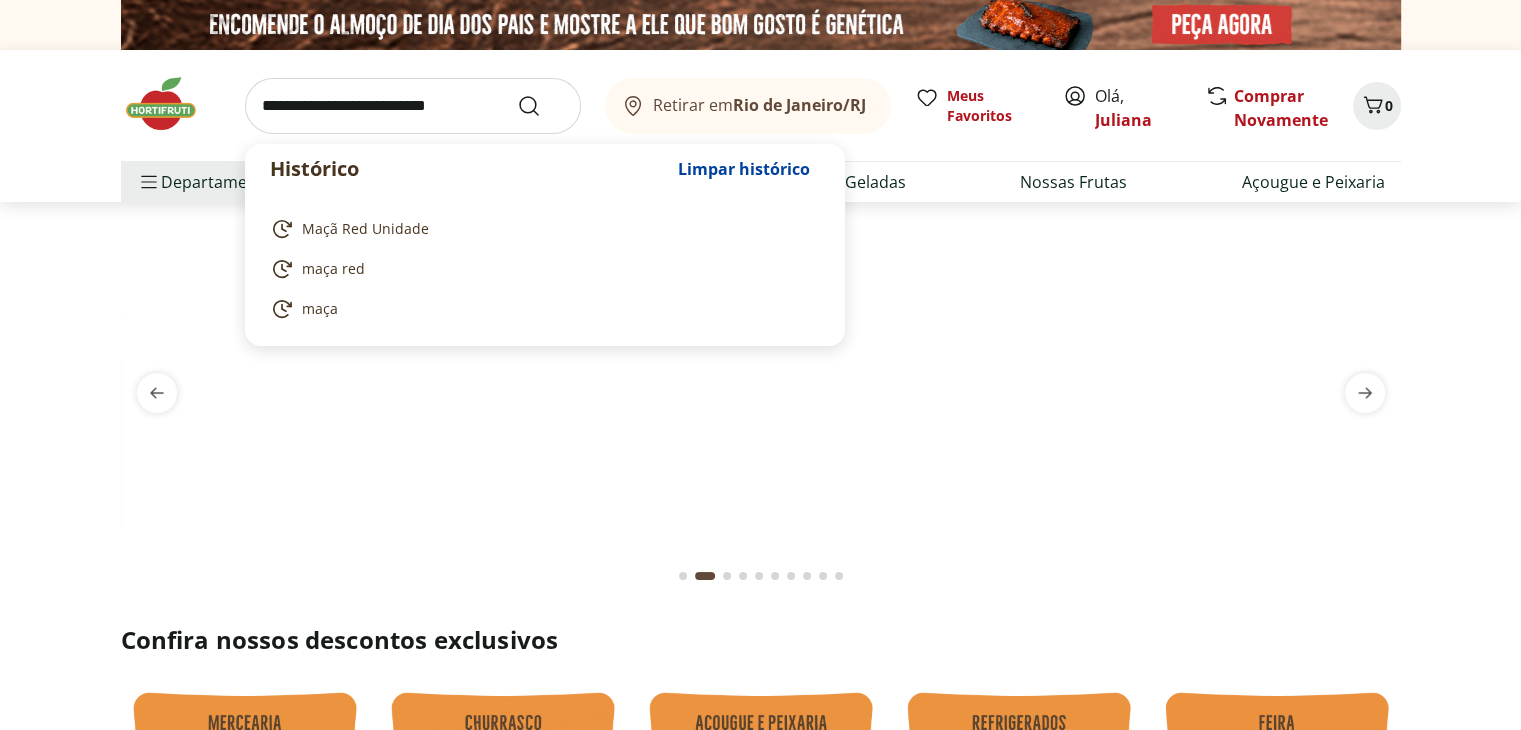 click at bounding box center (413, 106) 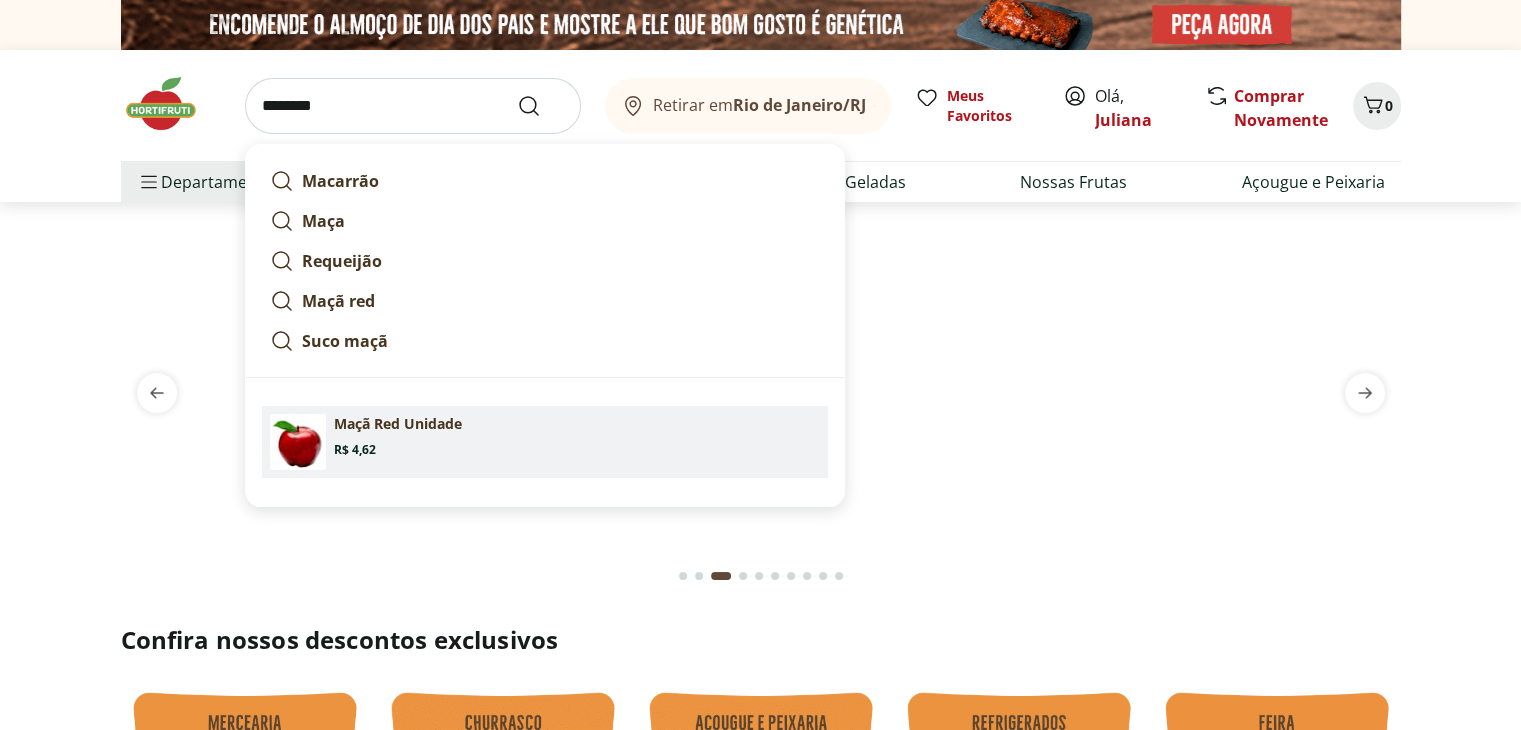 click on "Maçã Red Unidade" at bounding box center [398, 424] 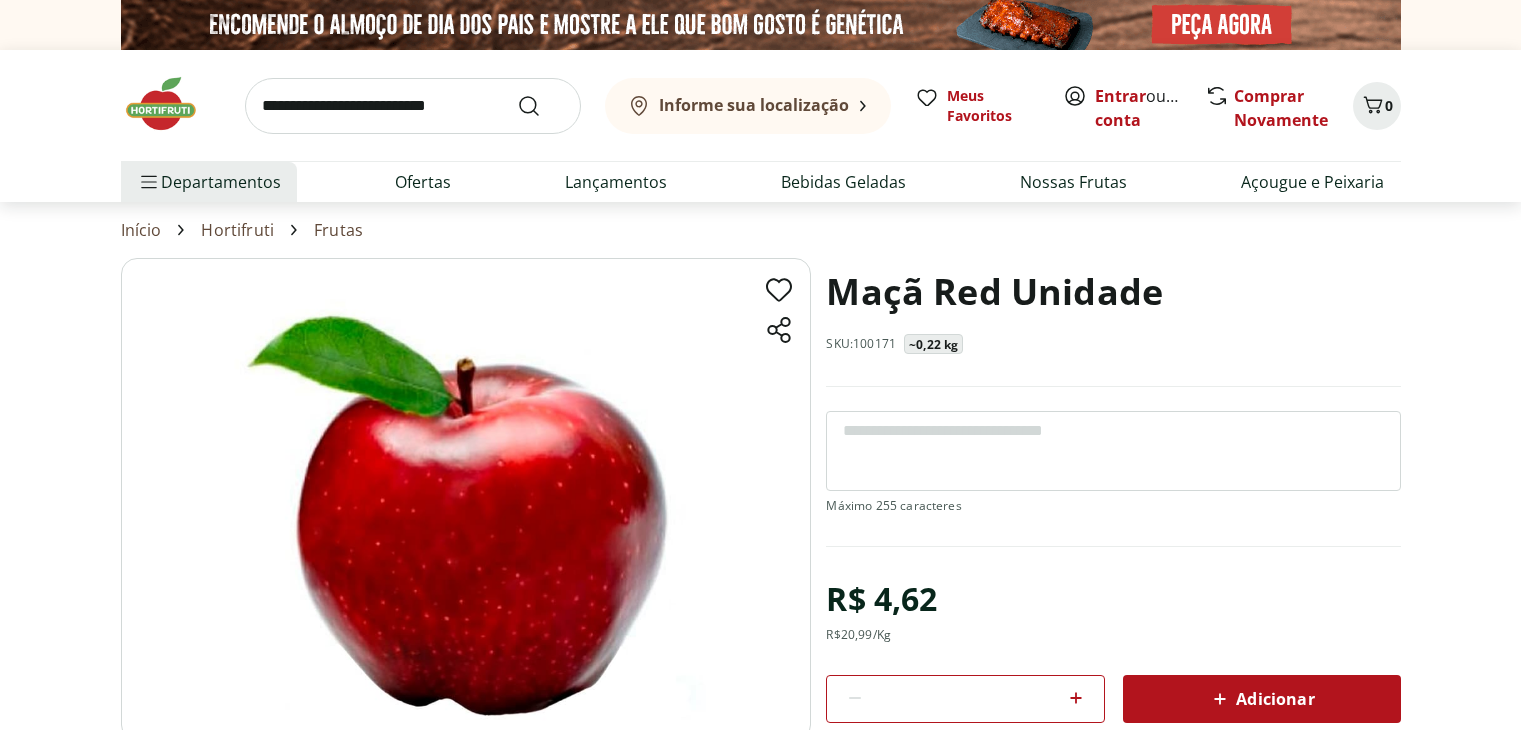 scroll, scrollTop: 0, scrollLeft: 0, axis: both 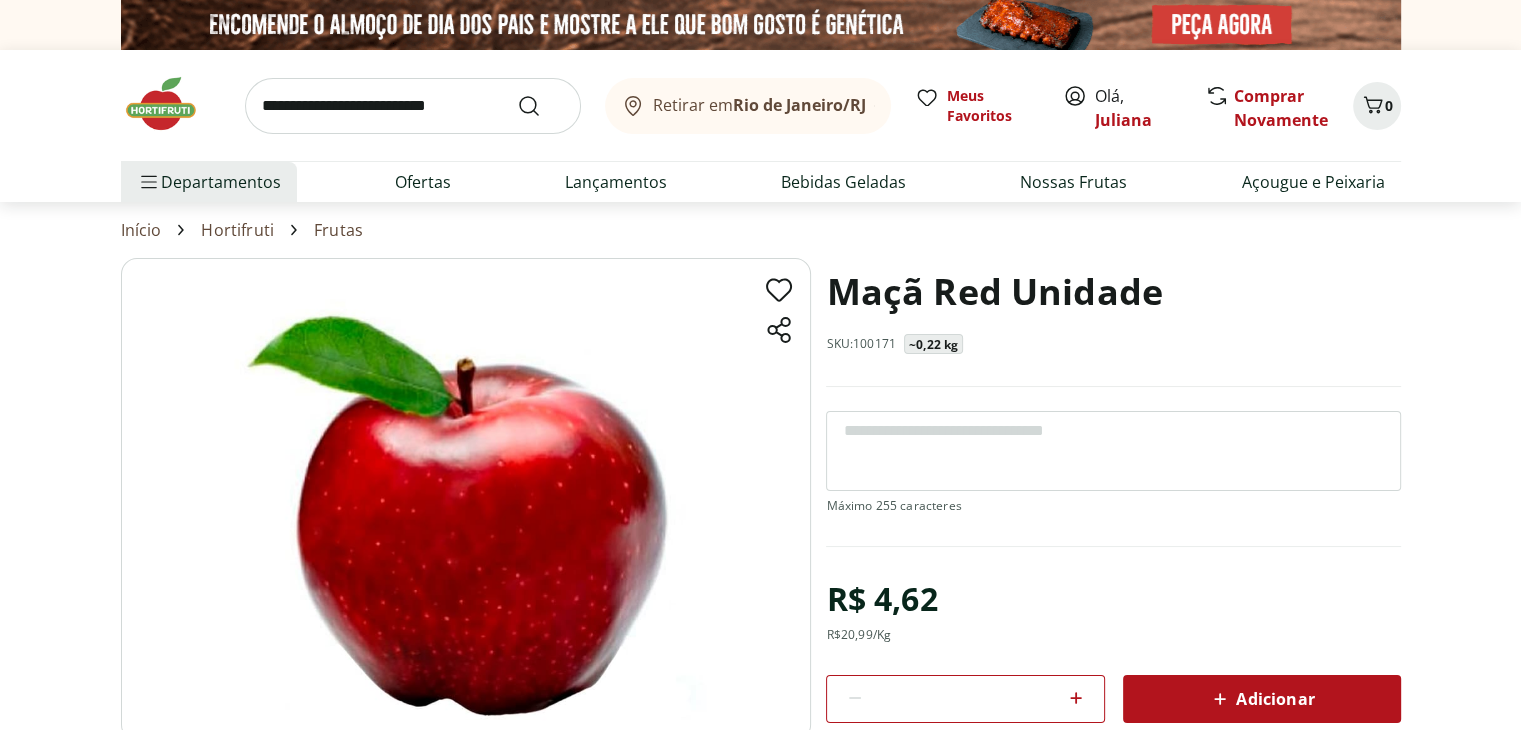 click 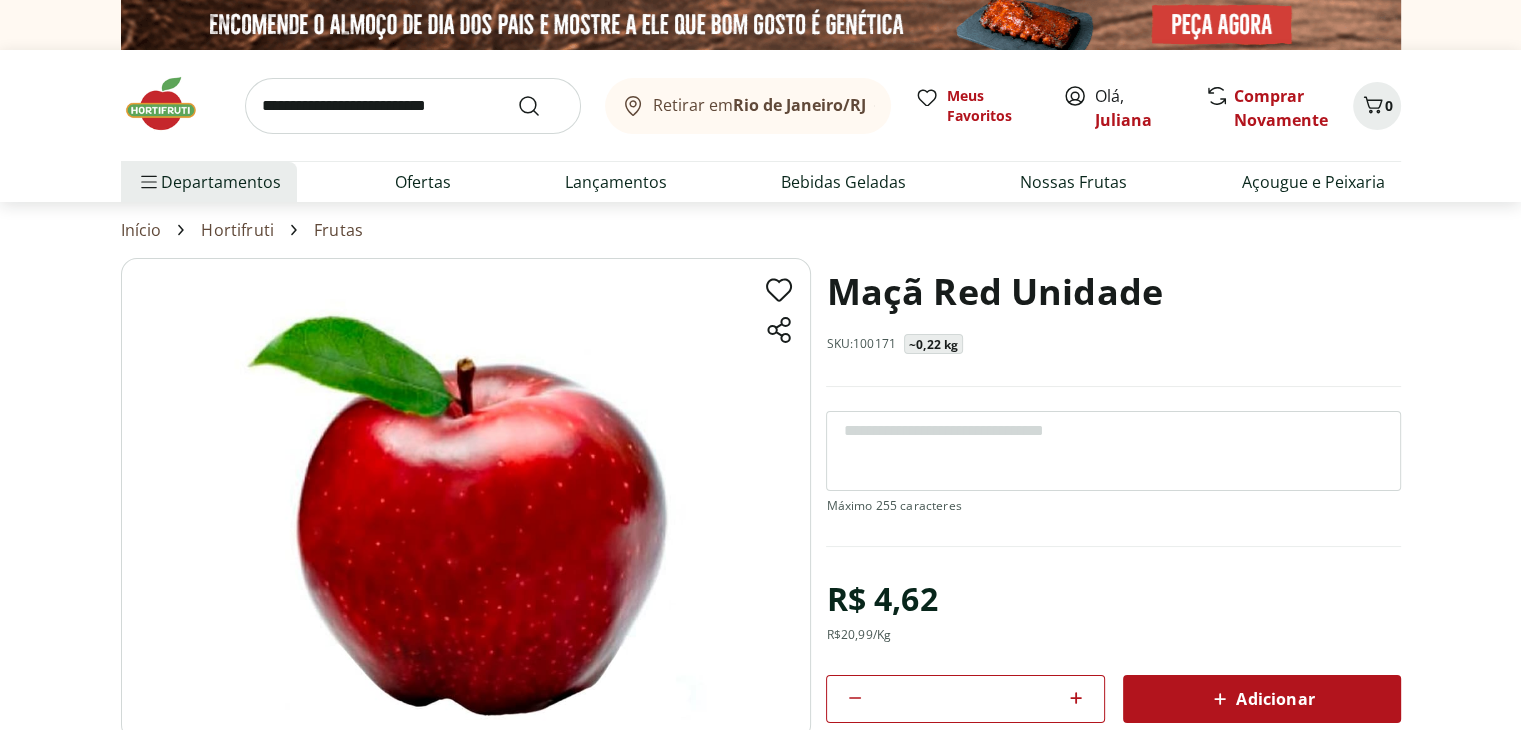 click 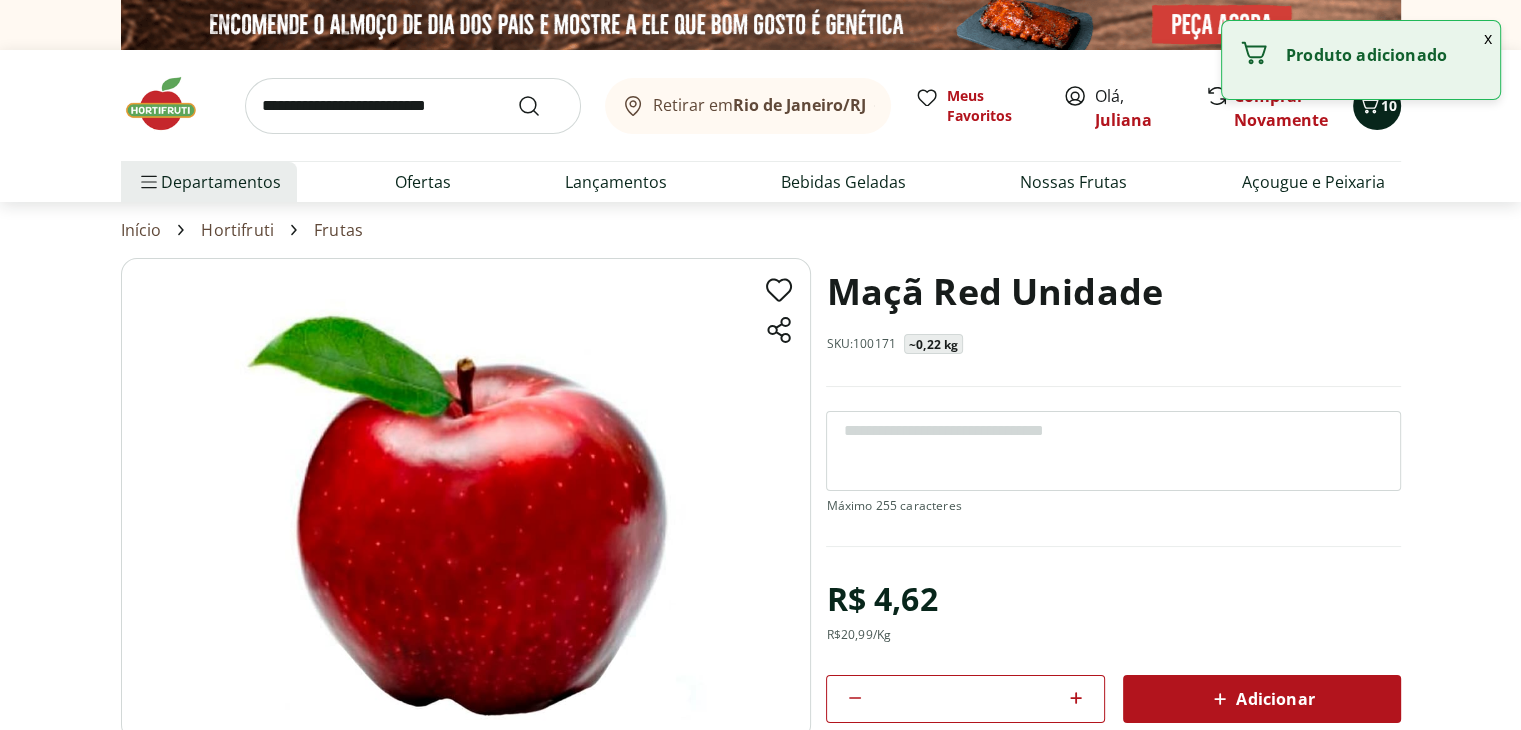 click at bounding box center (1369, 106) 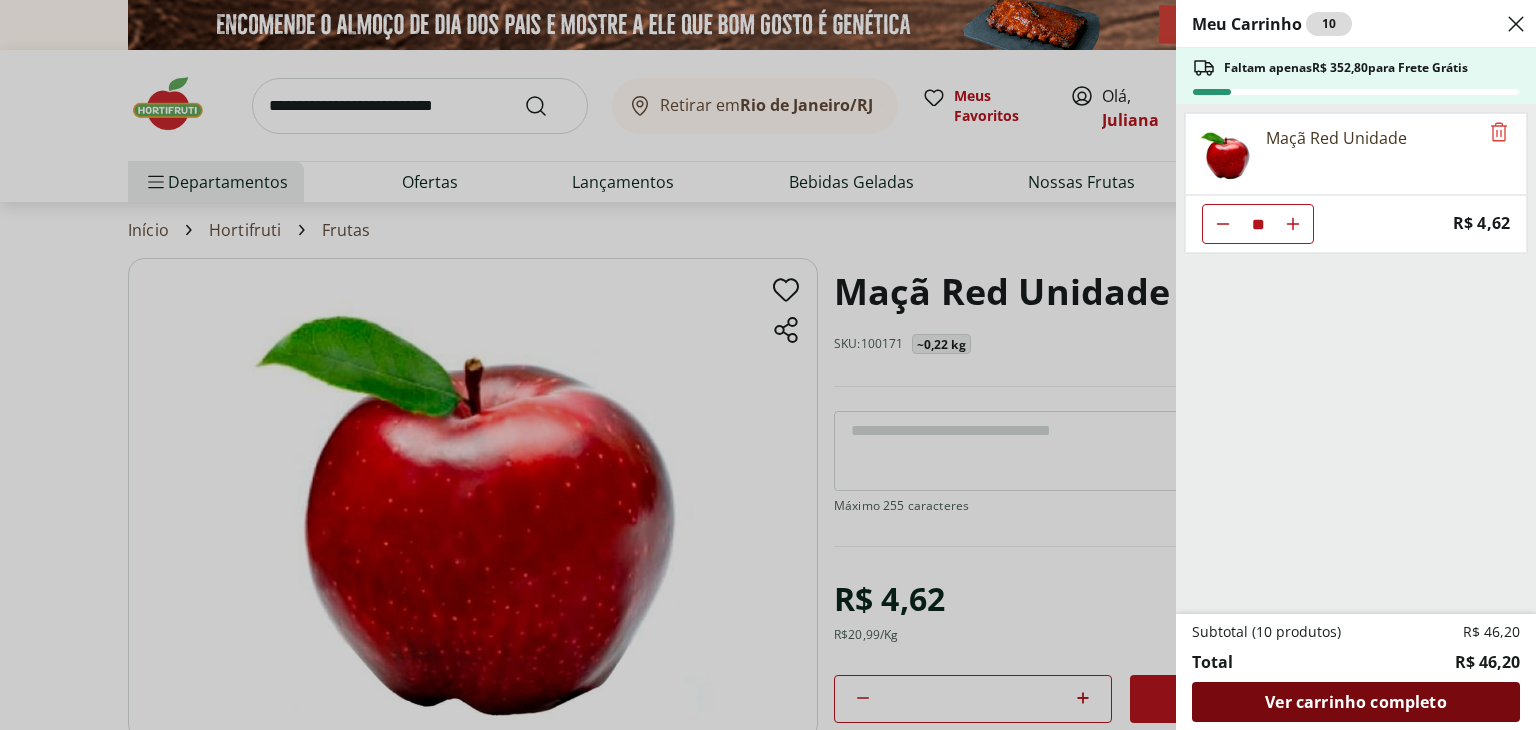 click on "Ver carrinho completo" at bounding box center [1356, 702] 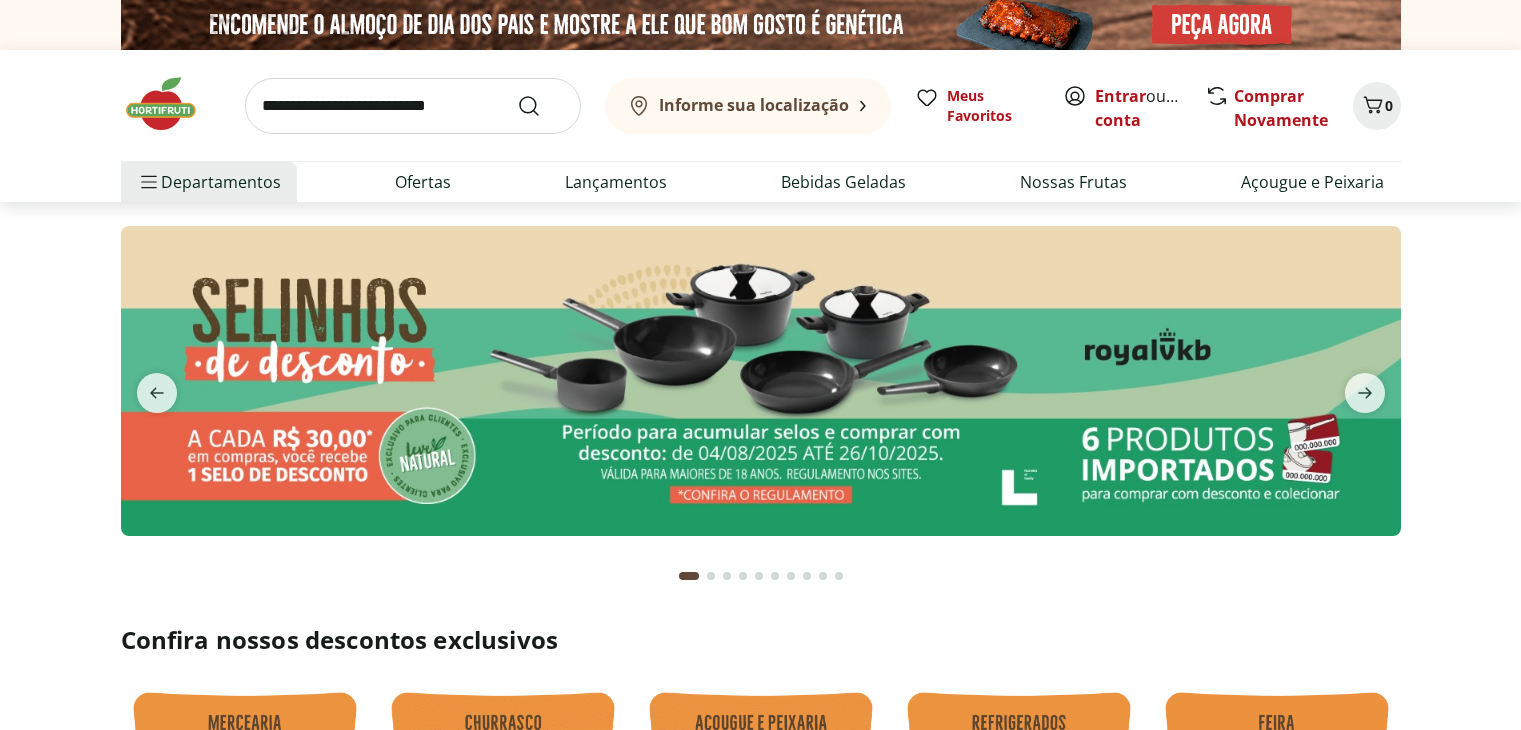 scroll, scrollTop: 0, scrollLeft: 0, axis: both 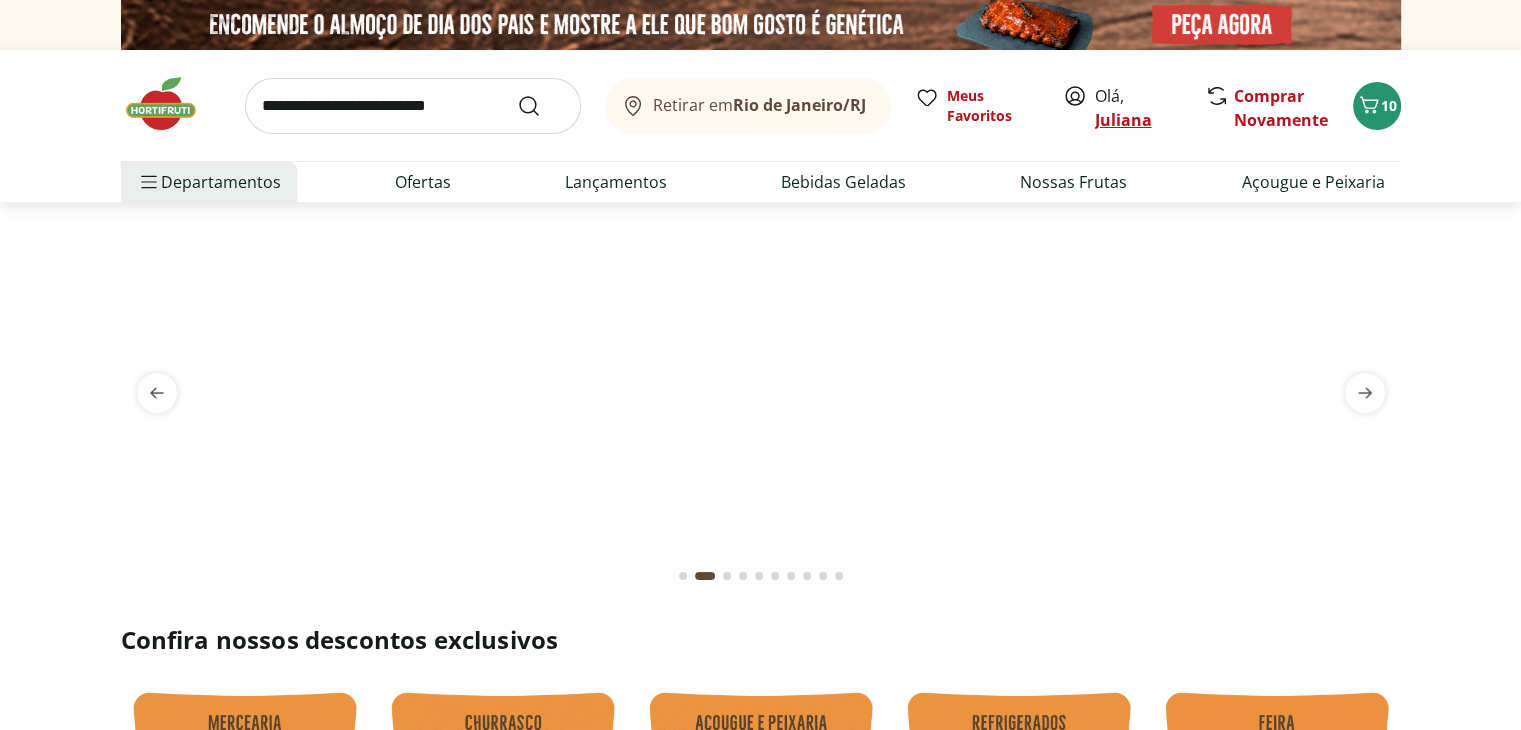 click on "Juliana" at bounding box center [1123, 120] 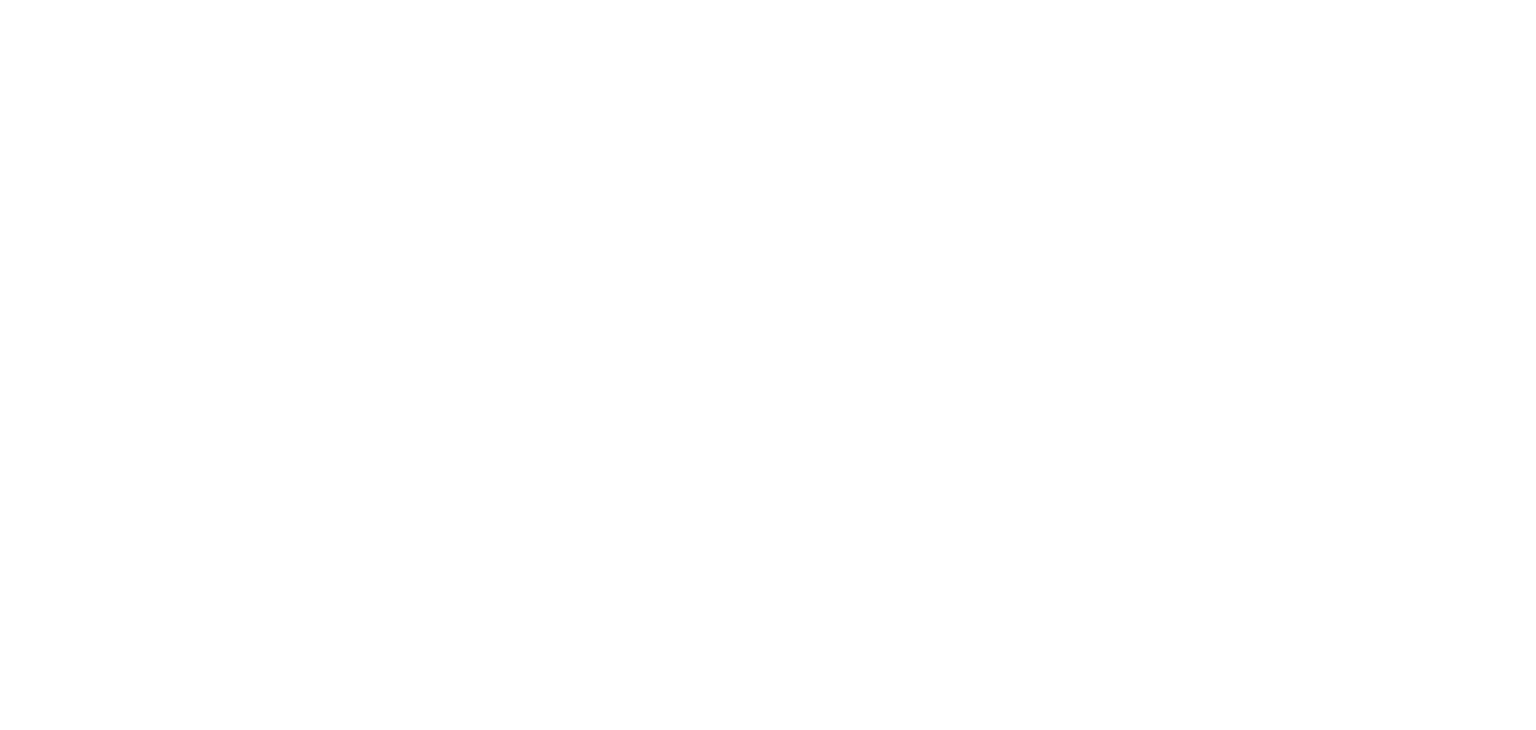 scroll, scrollTop: 0, scrollLeft: 0, axis: both 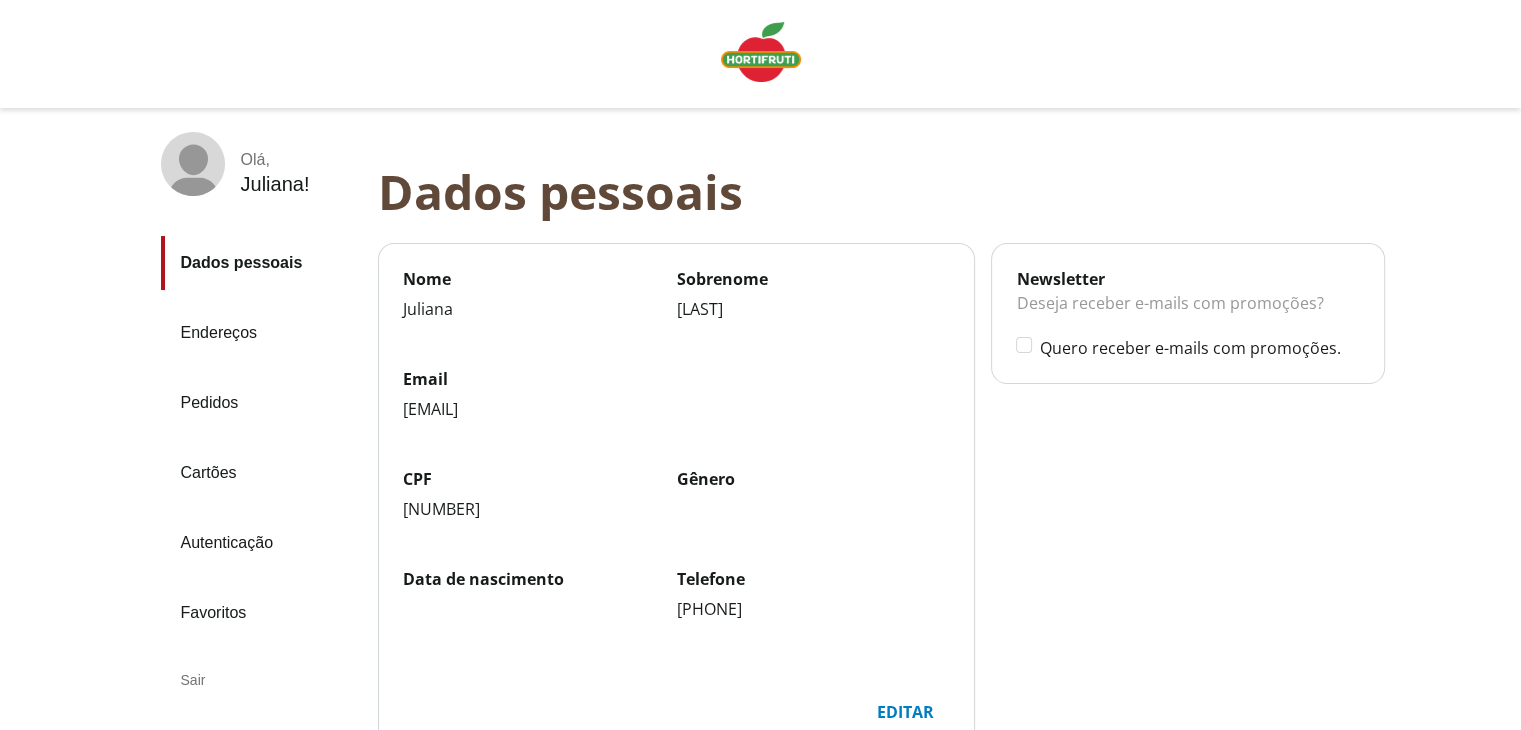 click on "Pedidos" at bounding box center (261, 403) 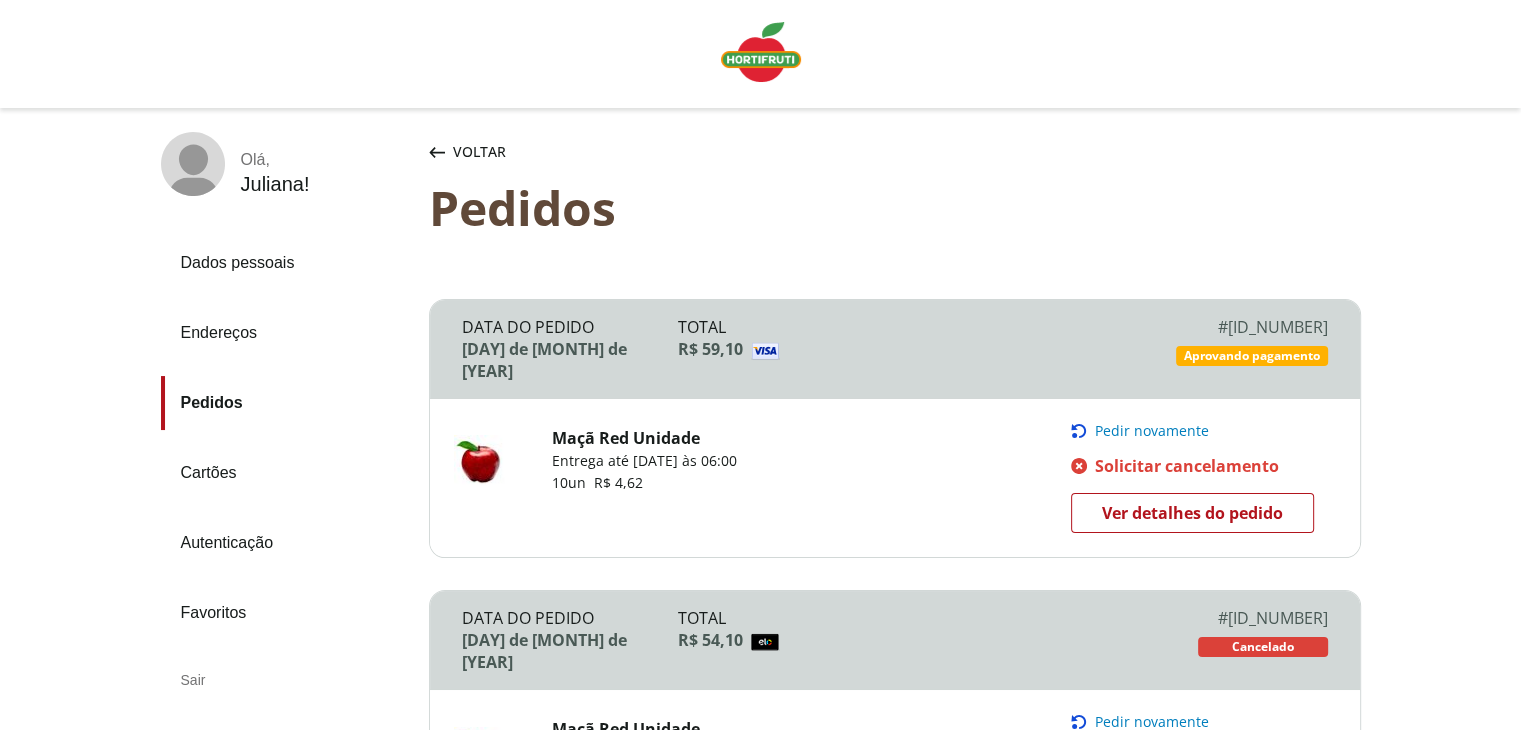 click on "Ver detalhes do pedido" at bounding box center (1192, 513) 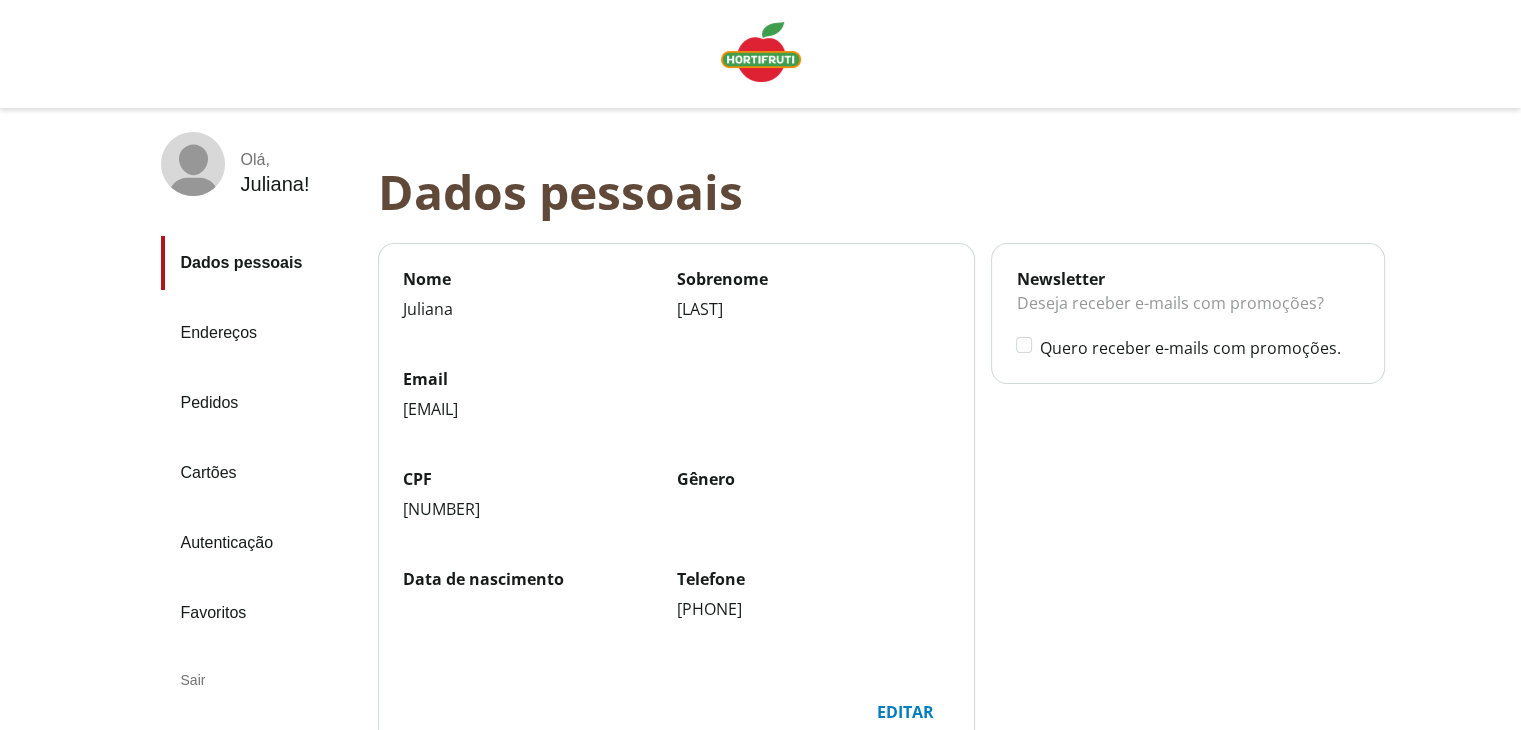 click at bounding box center (761, 52) 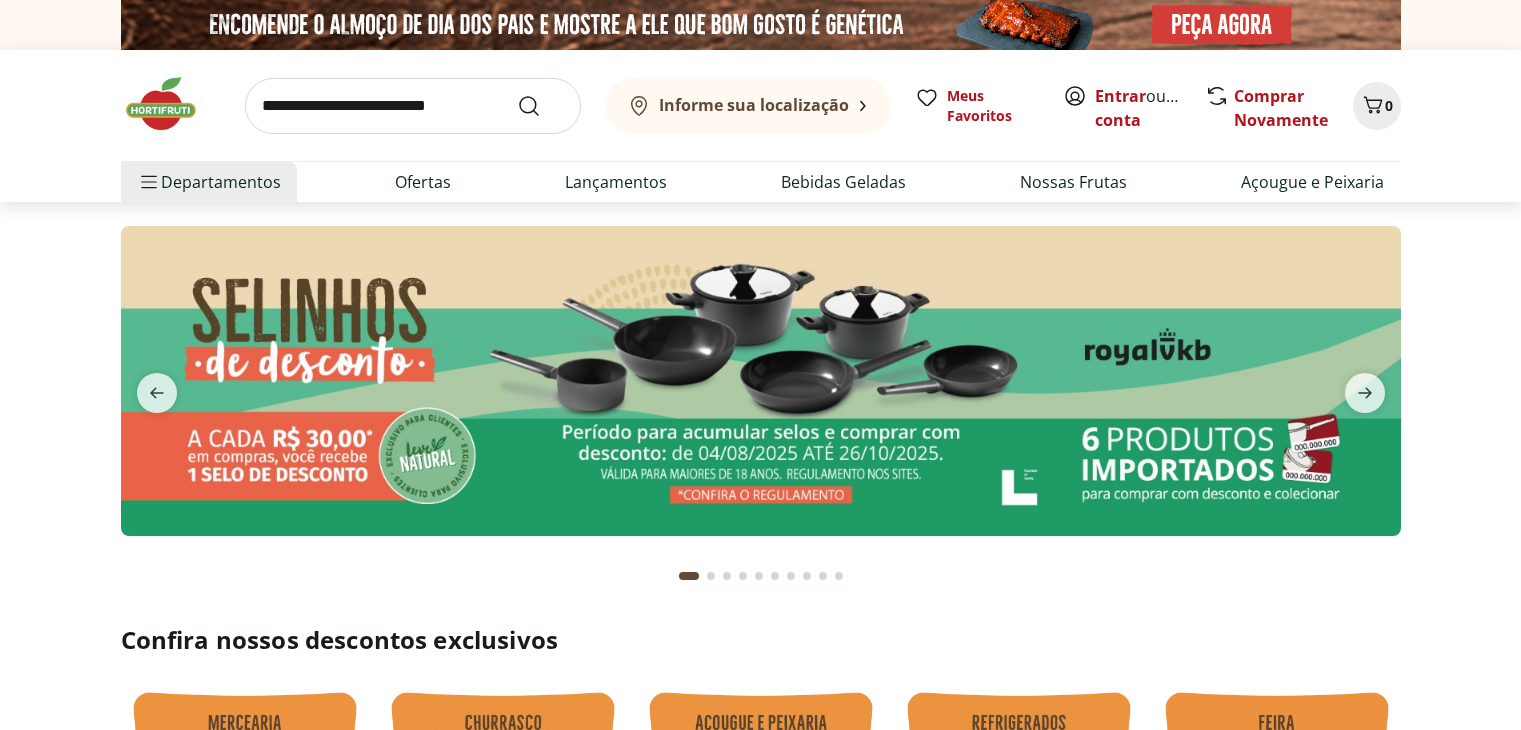 scroll, scrollTop: 0, scrollLeft: 0, axis: both 